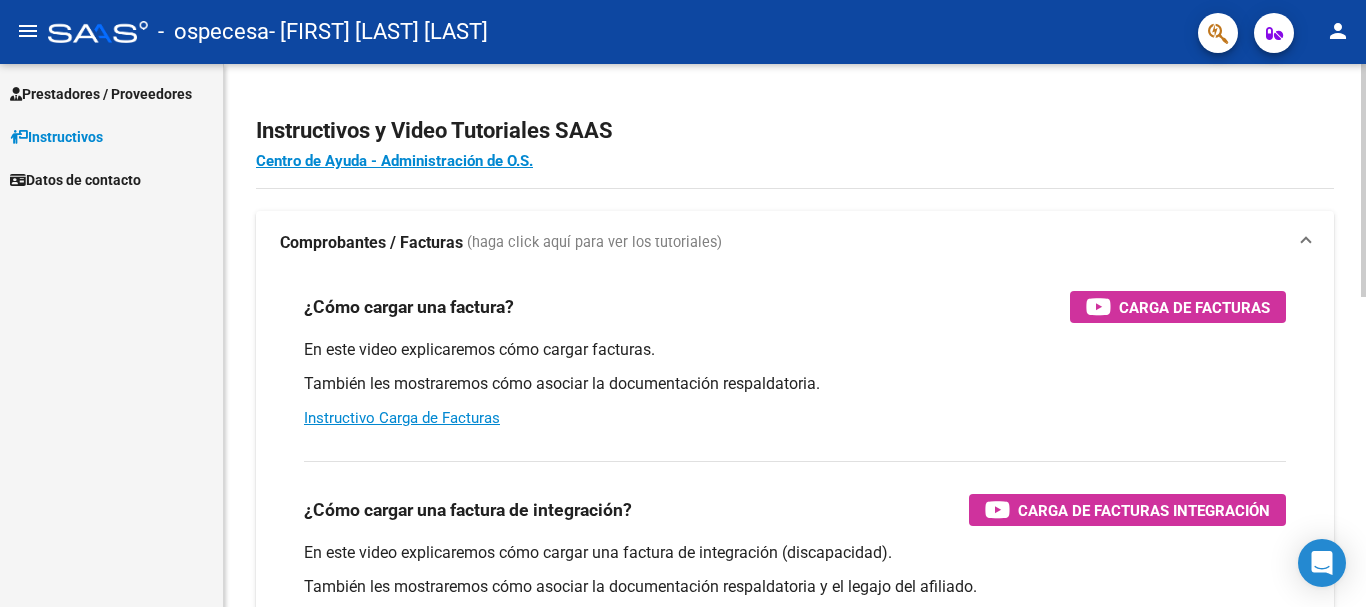 scroll, scrollTop: 0, scrollLeft: 0, axis: both 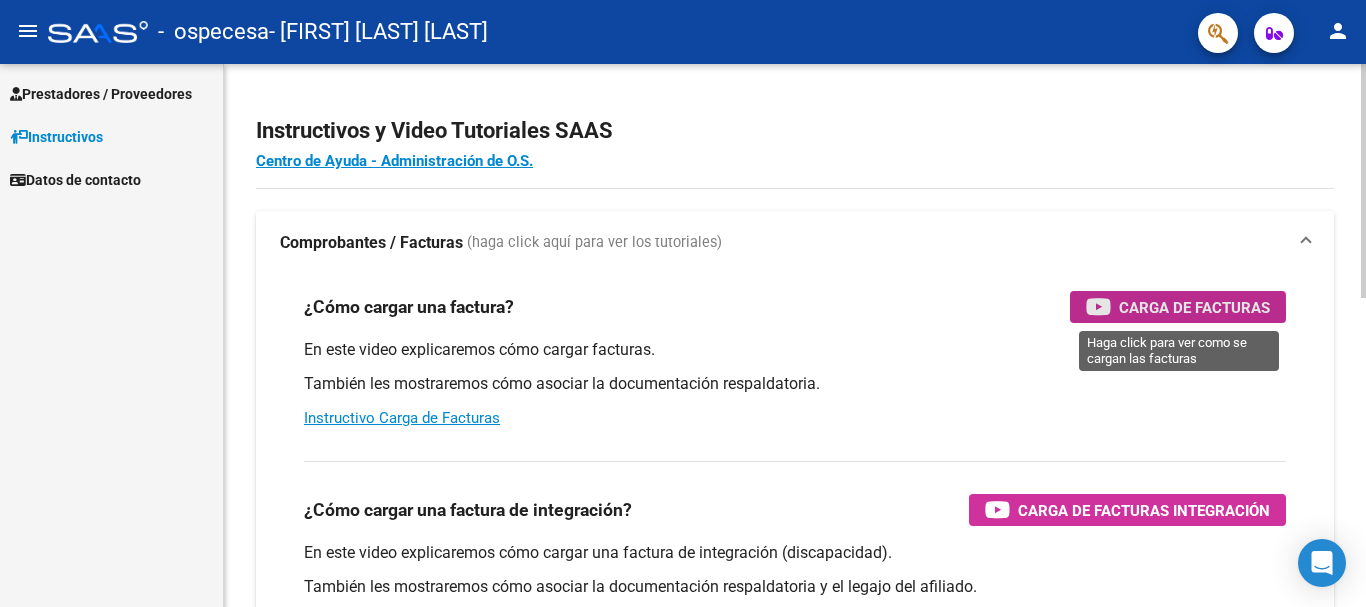 click on "Carga de Facturas" at bounding box center (1194, 307) 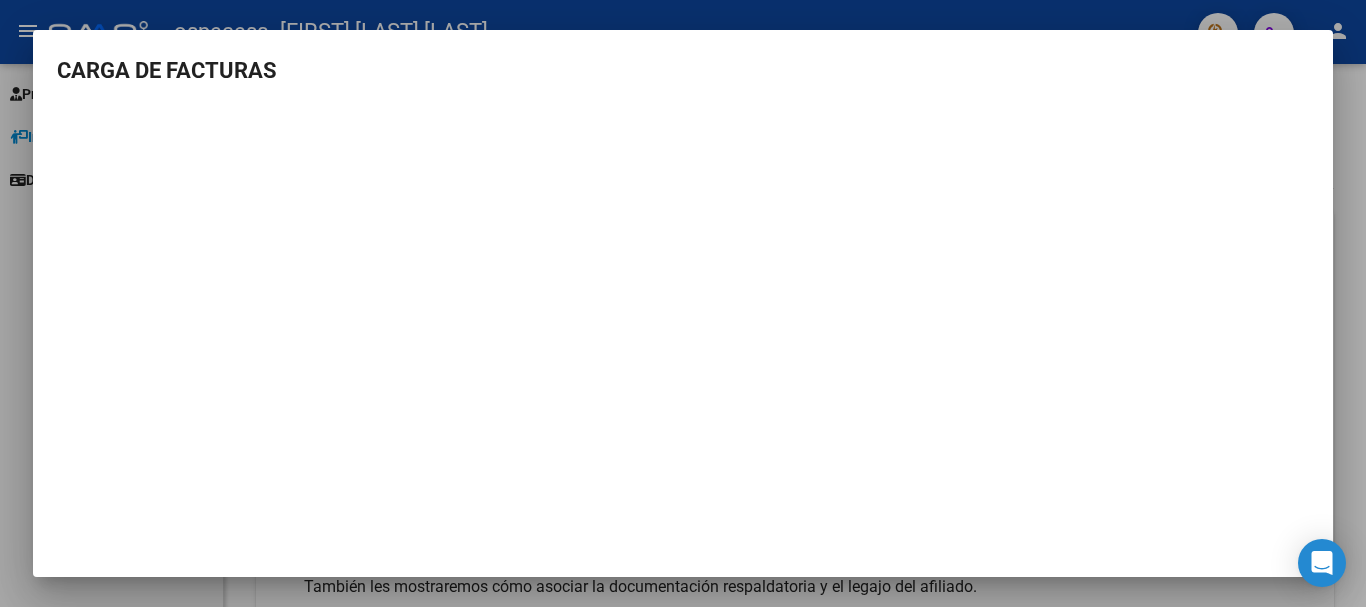 click at bounding box center [683, 303] 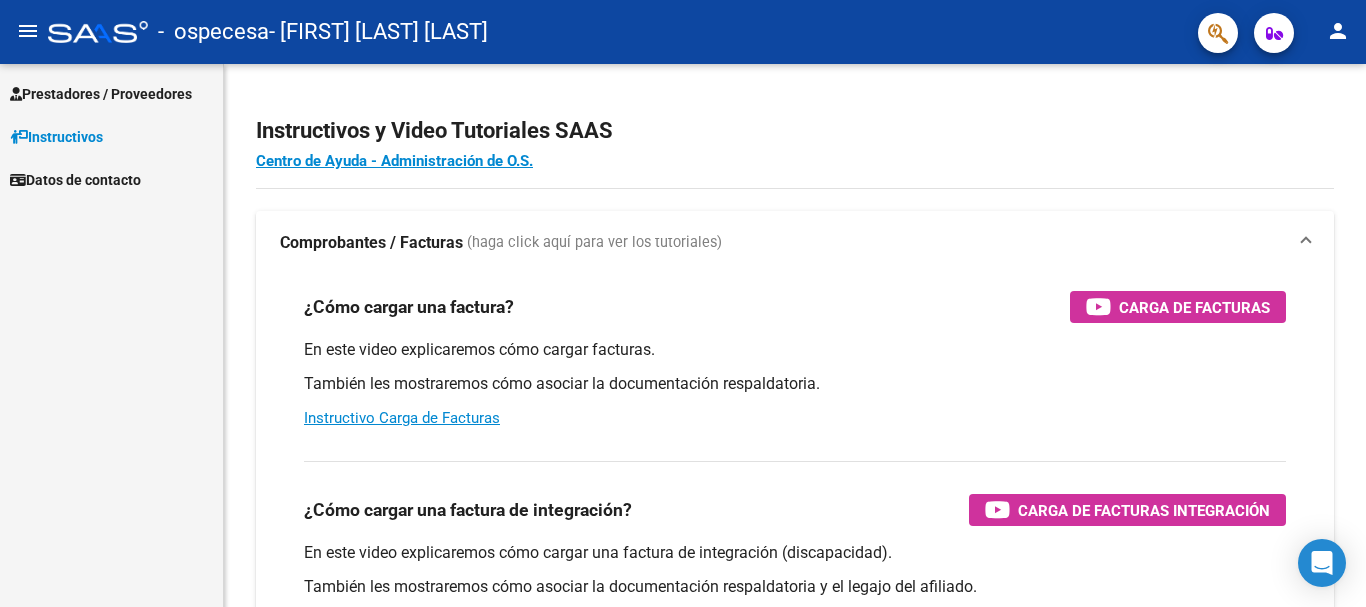 click on "Prestadores / Proveedores" at bounding box center (101, 94) 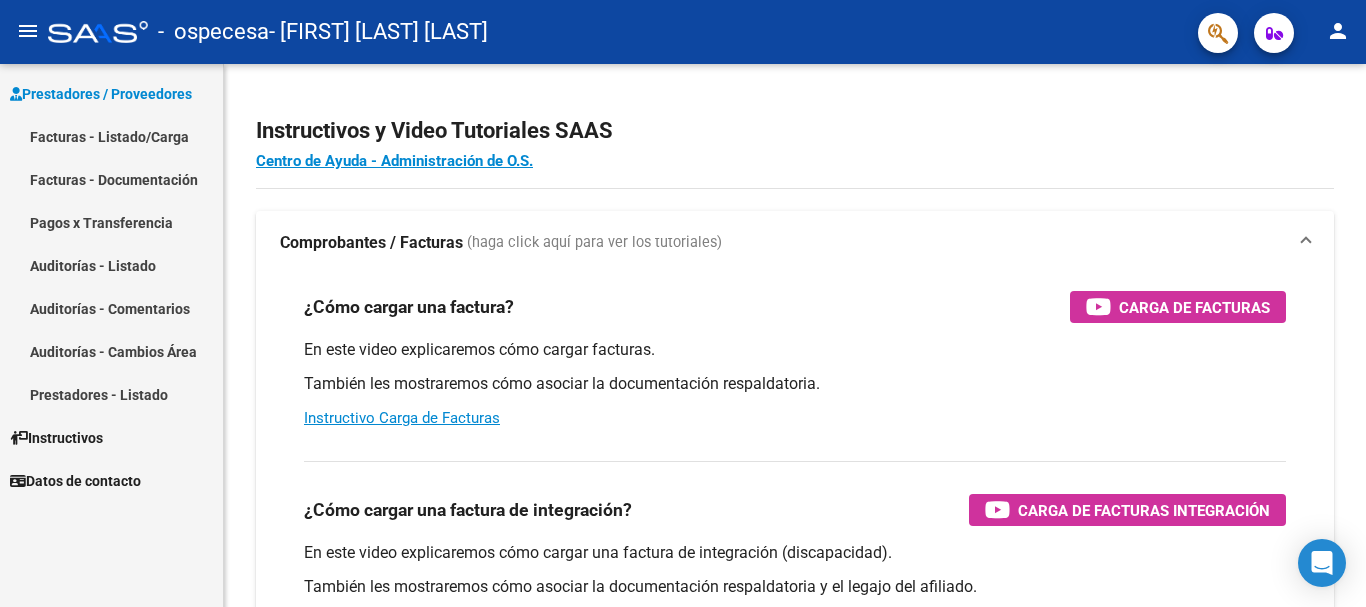 click on "Facturas - Listado/Carga" at bounding box center [111, 136] 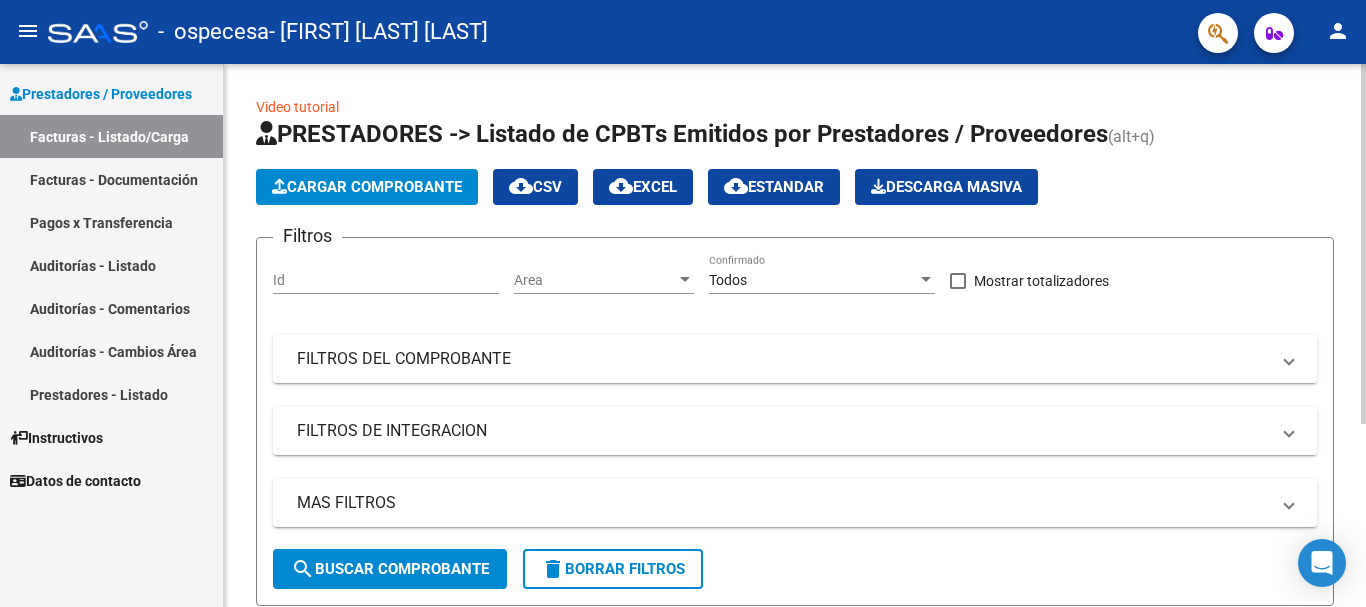 click on "Cargar Comprobante" 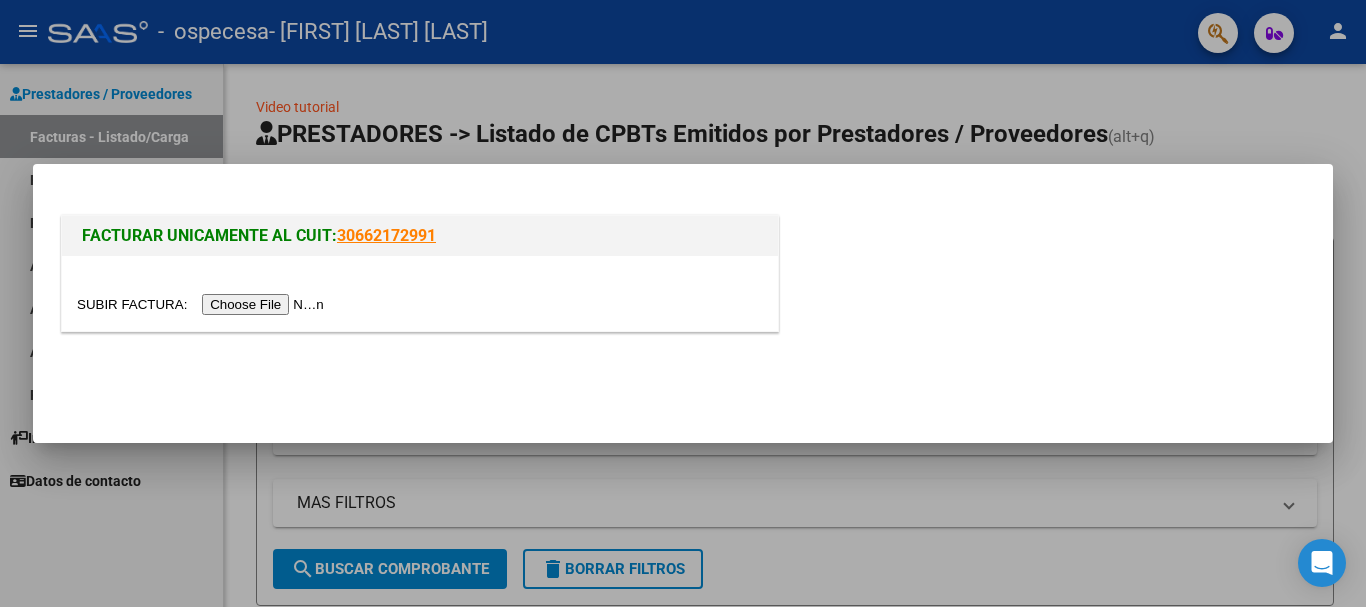 click at bounding box center [203, 304] 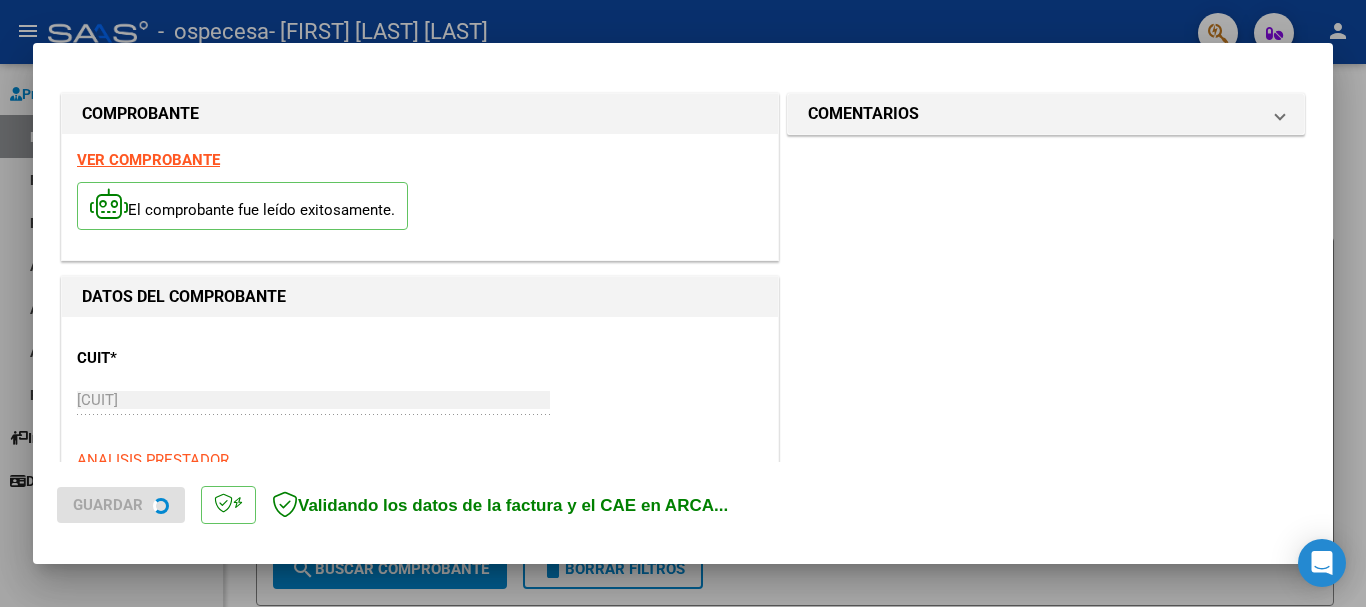 click on "VER COMPROBANTE" at bounding box center [148, 160] 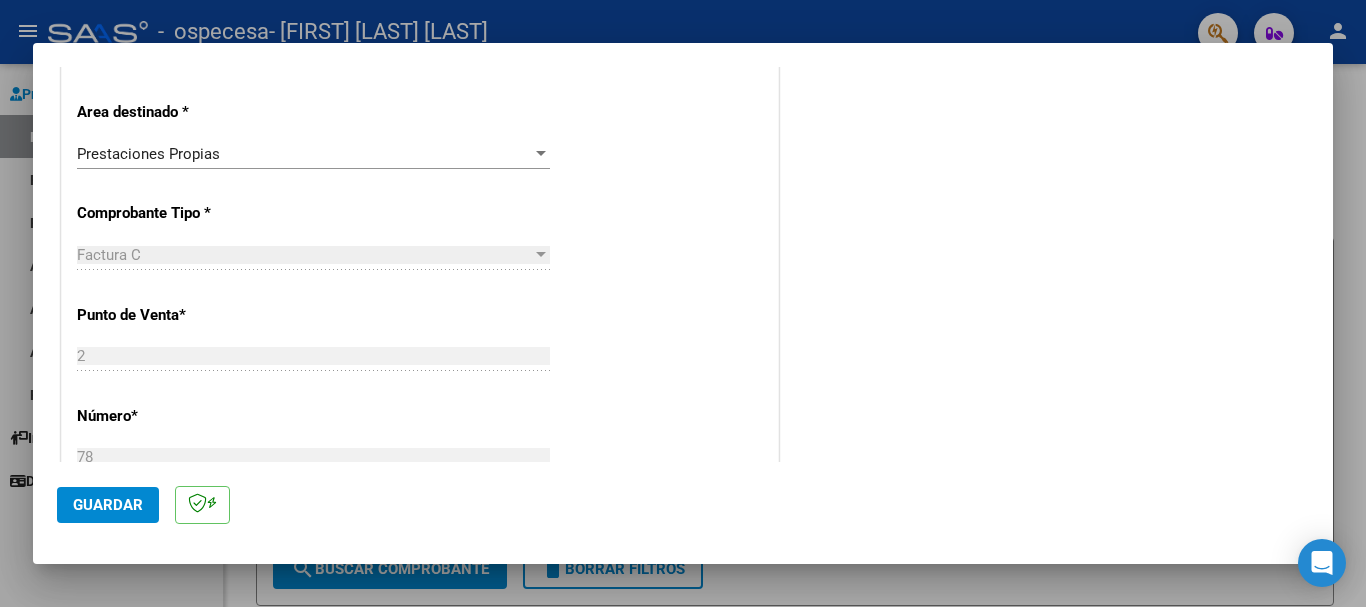 scroll, scrollTop: 300, scrollLeft: 0, axis: vertical 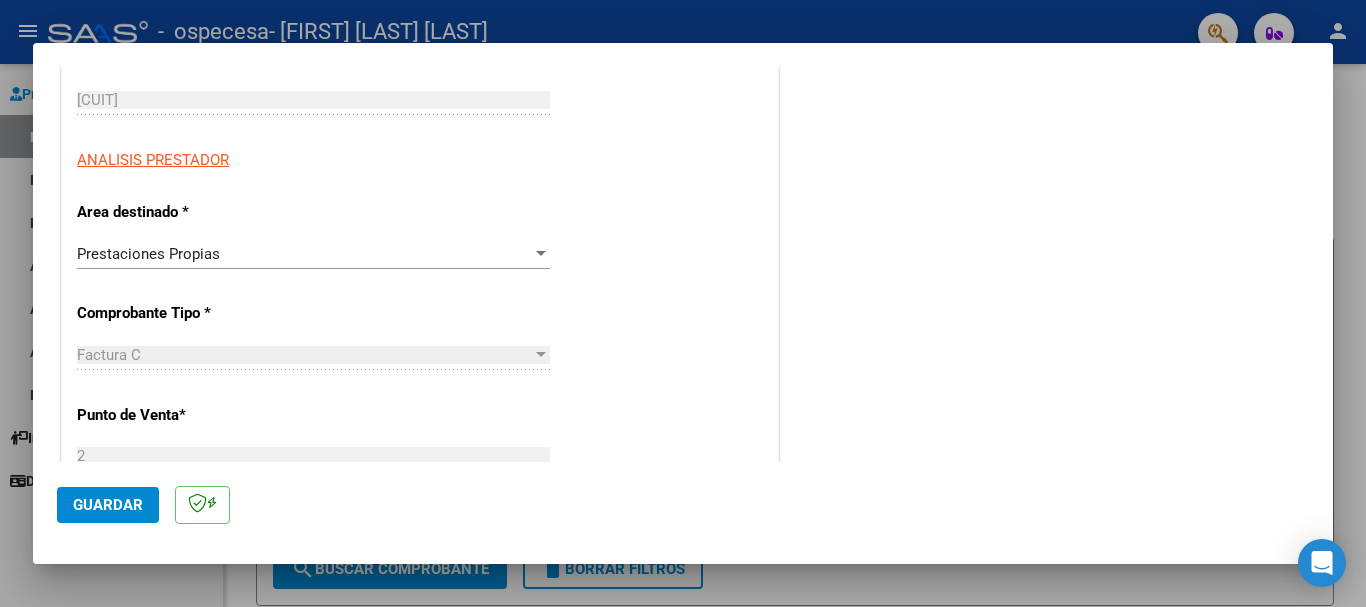 click on "Prestaciones Propias" at bounding box center [304, 254] 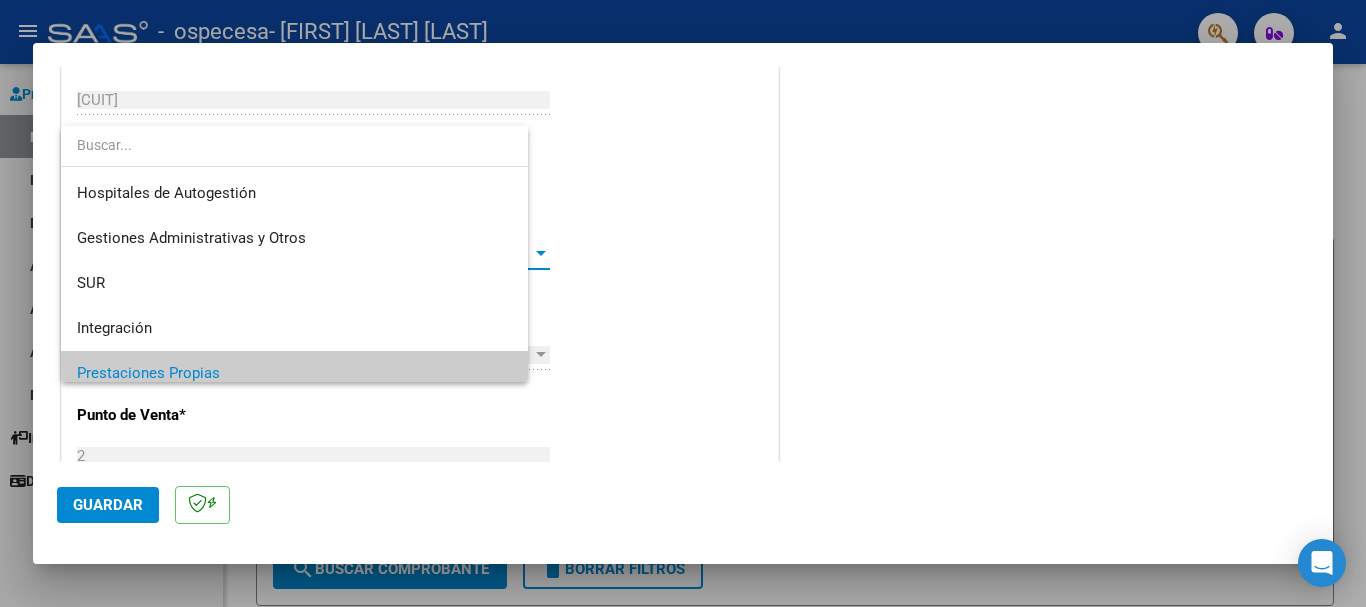 scroll, scrollTop: 120, scrollLeft: 0, axis: vertical 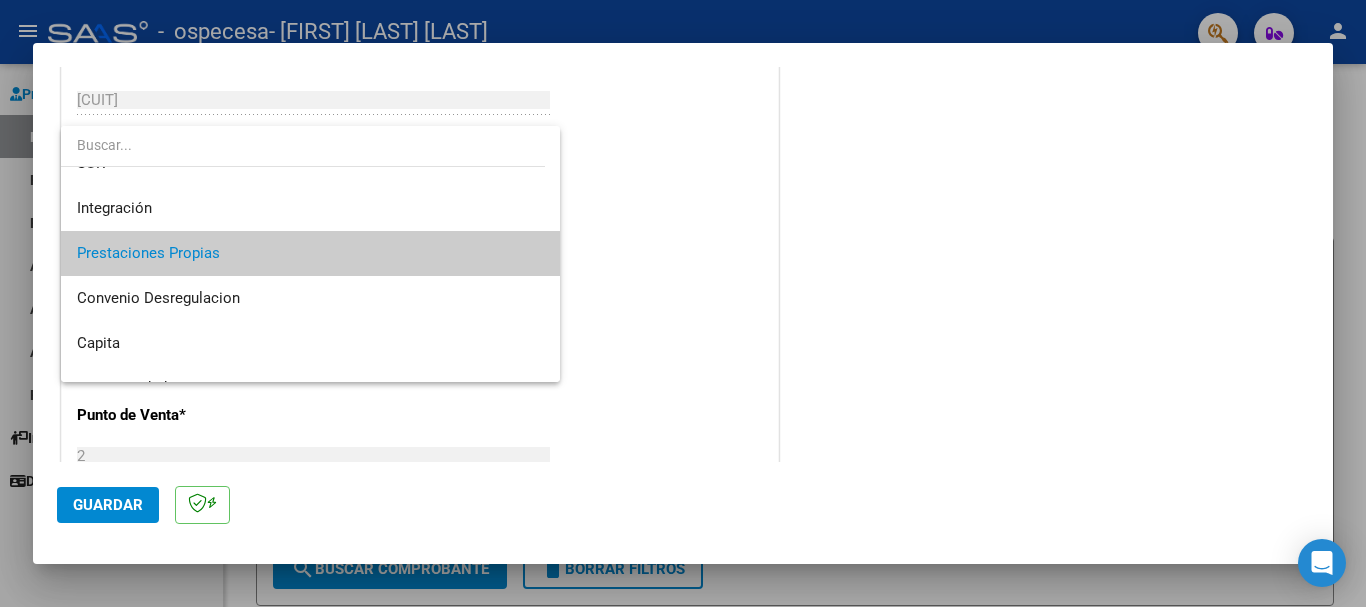 click on "Prestaciones Propias" at bounding box center (310, 253) 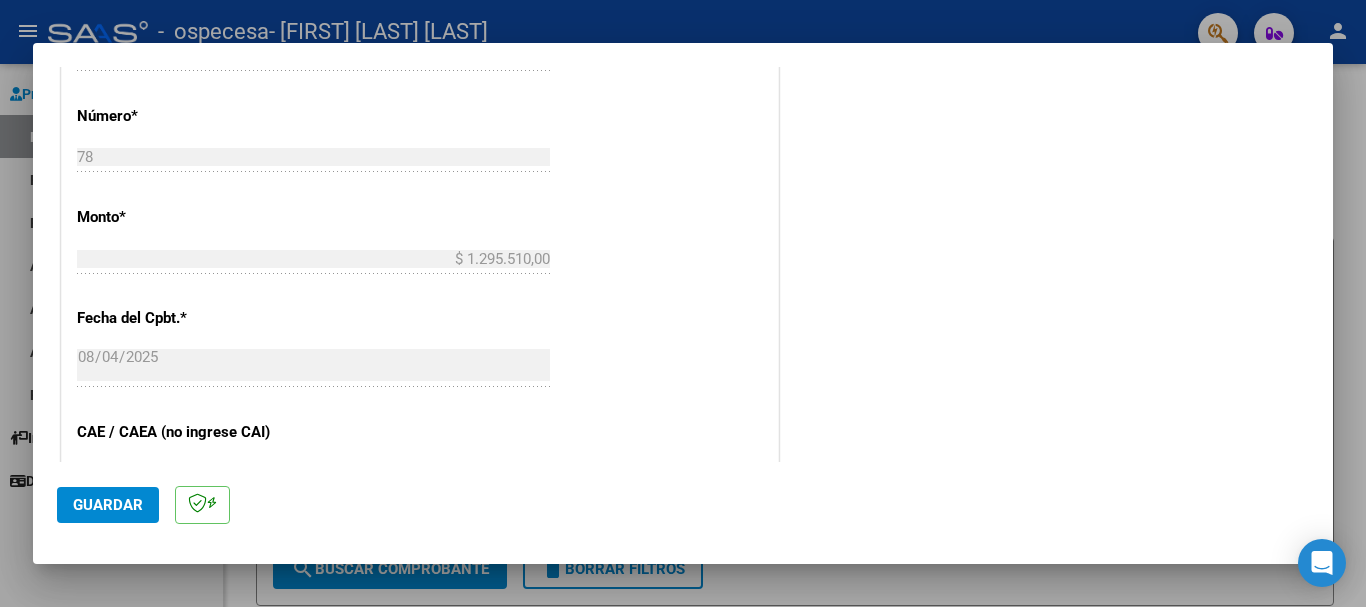 scroll, scrollTop: 800, scrollLeft: 0, axis: vertical 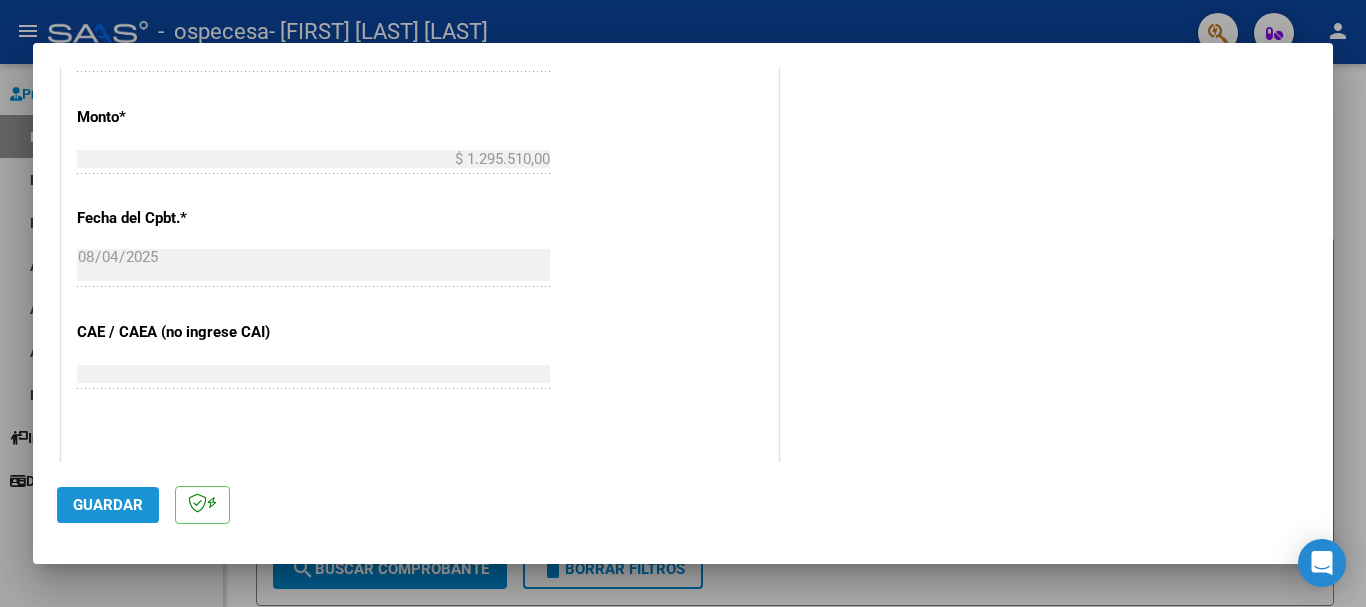 click on "Guardar" 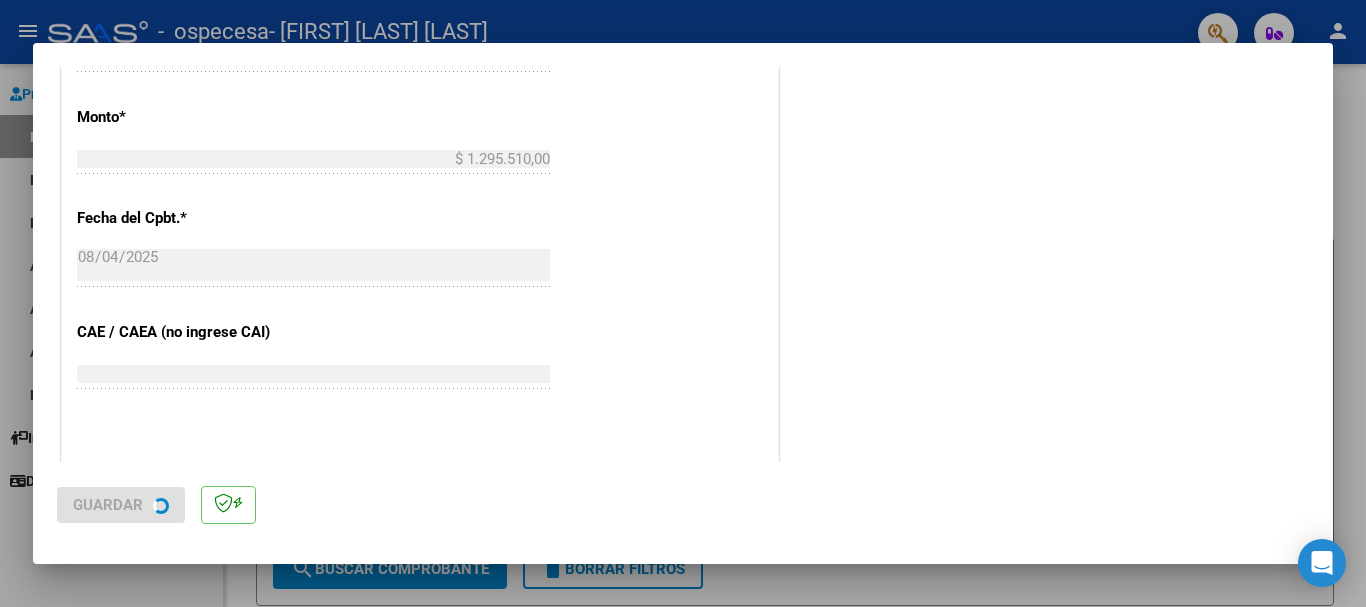 scroll, scrollTop: 0, scrollLeft: 0, axis: both 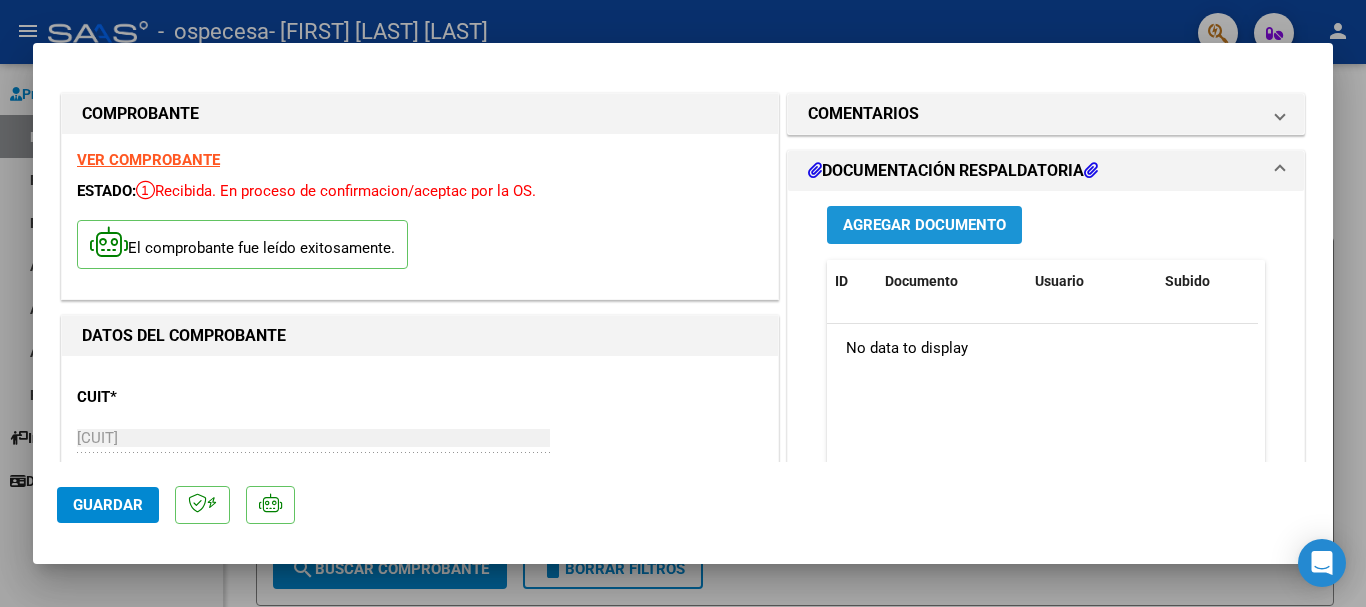 click on "Agregar Documento" at bounding box center [924, 226] 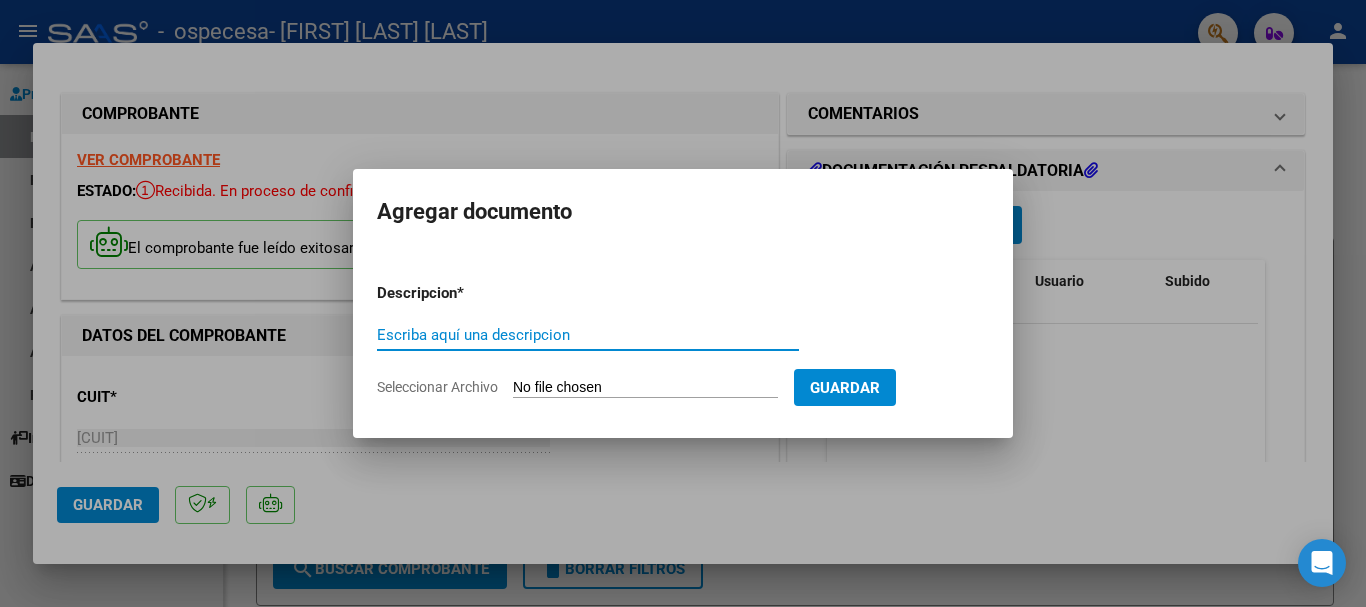 click on "Escriba aquí una descripcion" at bounding box center [588, 335] 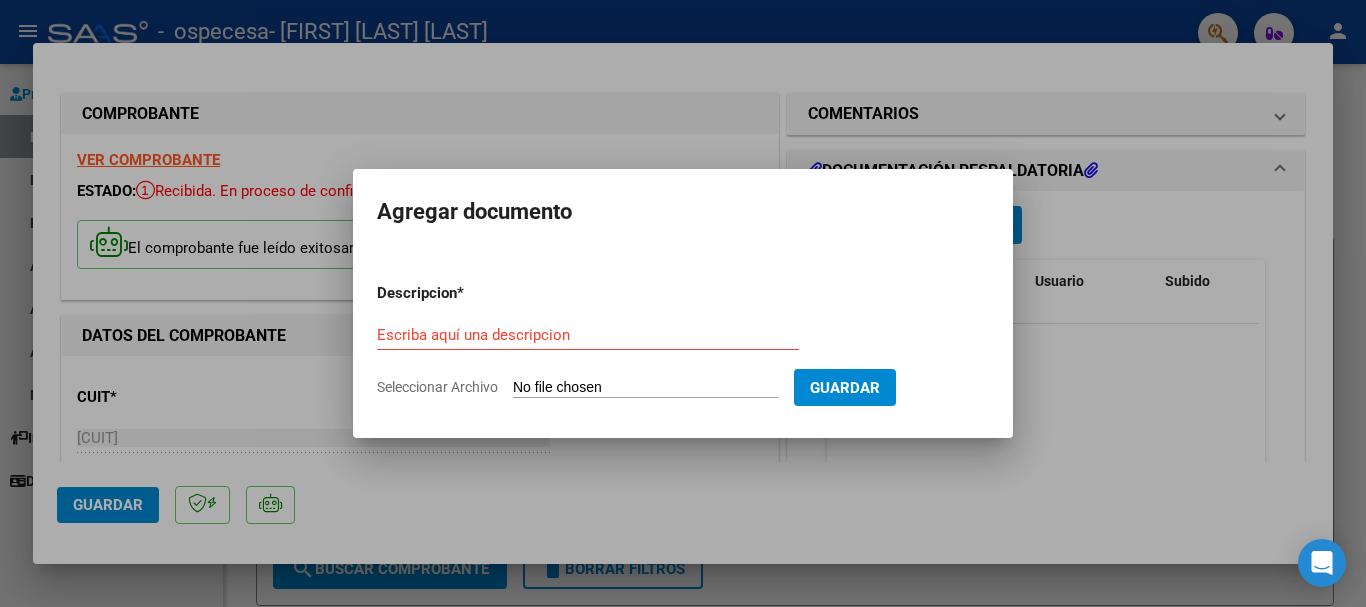 click on "Escriba aquí una descripcion" at bounding box center [588, 335] 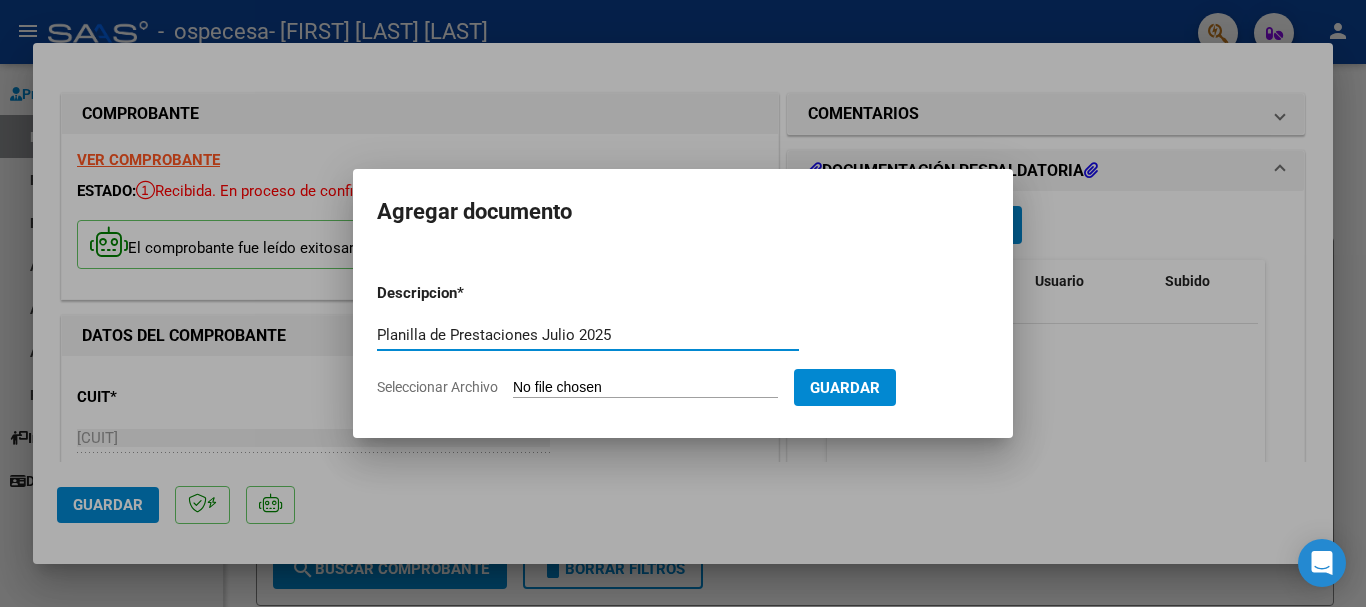 type on "Planilla de Prestaciones Julio 2025" 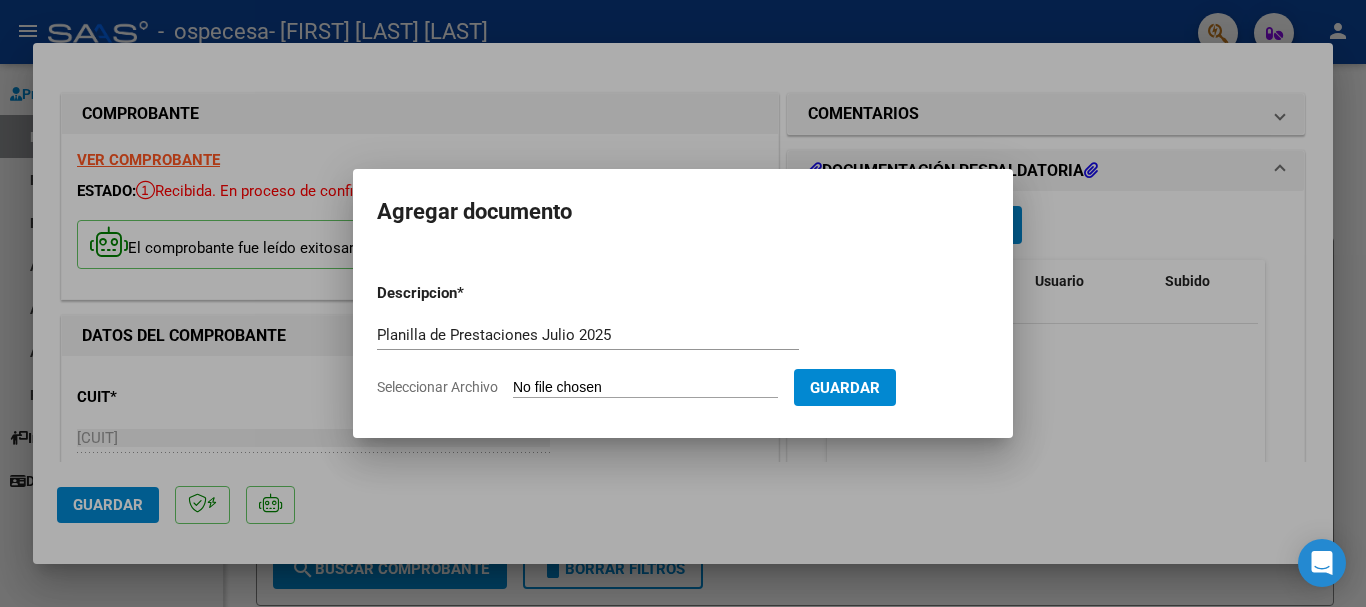 type on "C:\fakepath\ficha.pdf" 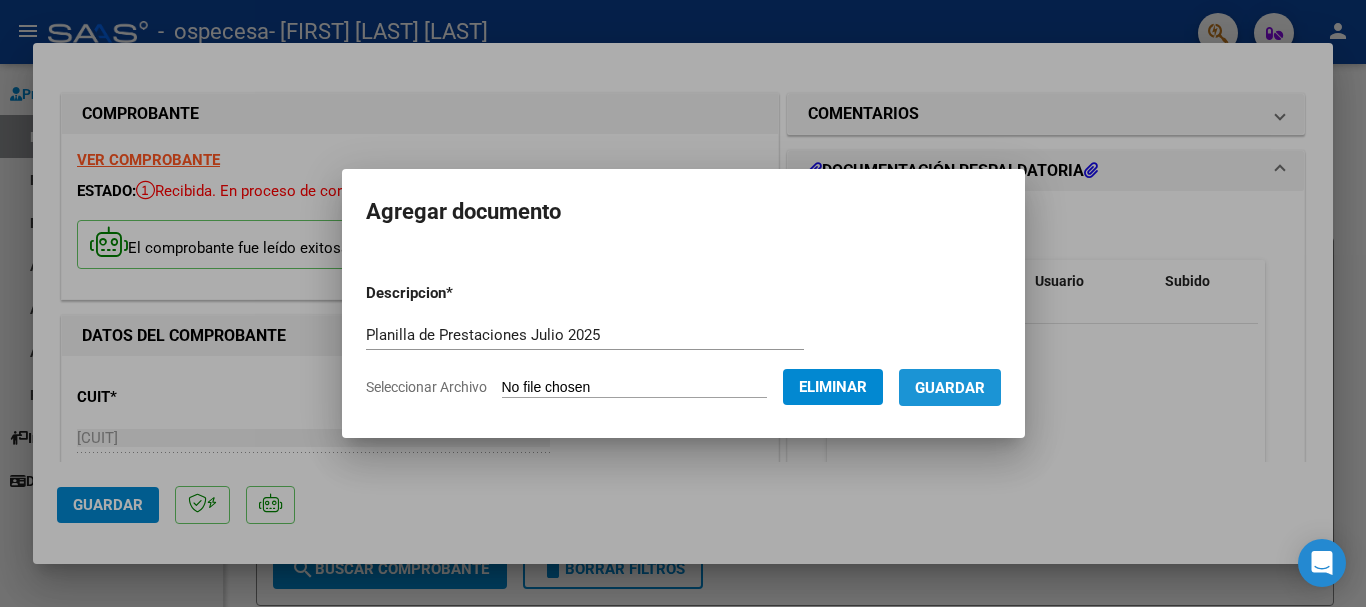 click on "Guardar" at bounding box center [950, 388] 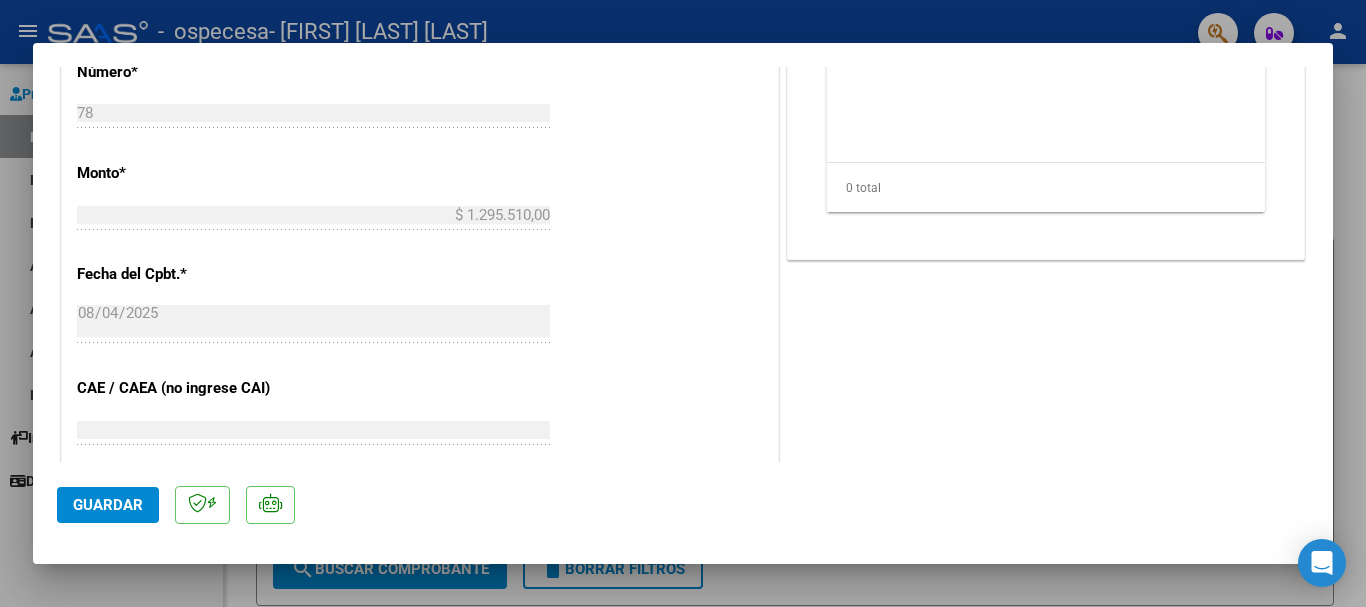 scroll, scrollTop: 1100, scrollLeft: 0, axis: vertical 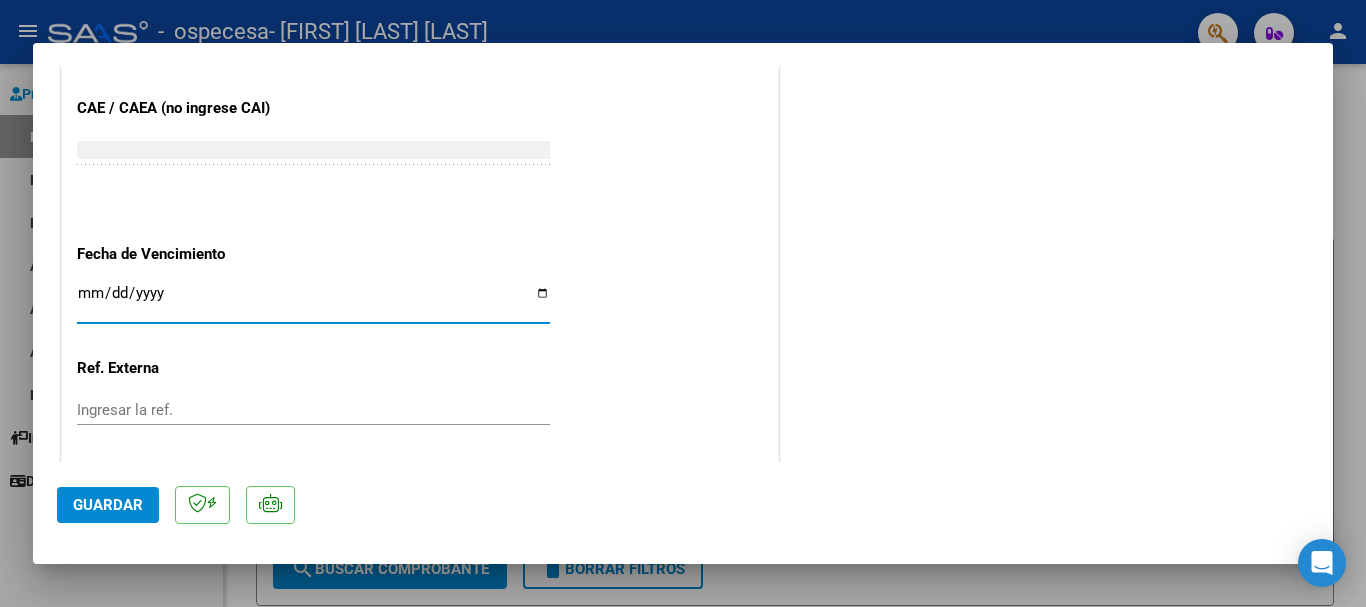 click on "Ingresar la fecha" at bounding box center [313, 301] 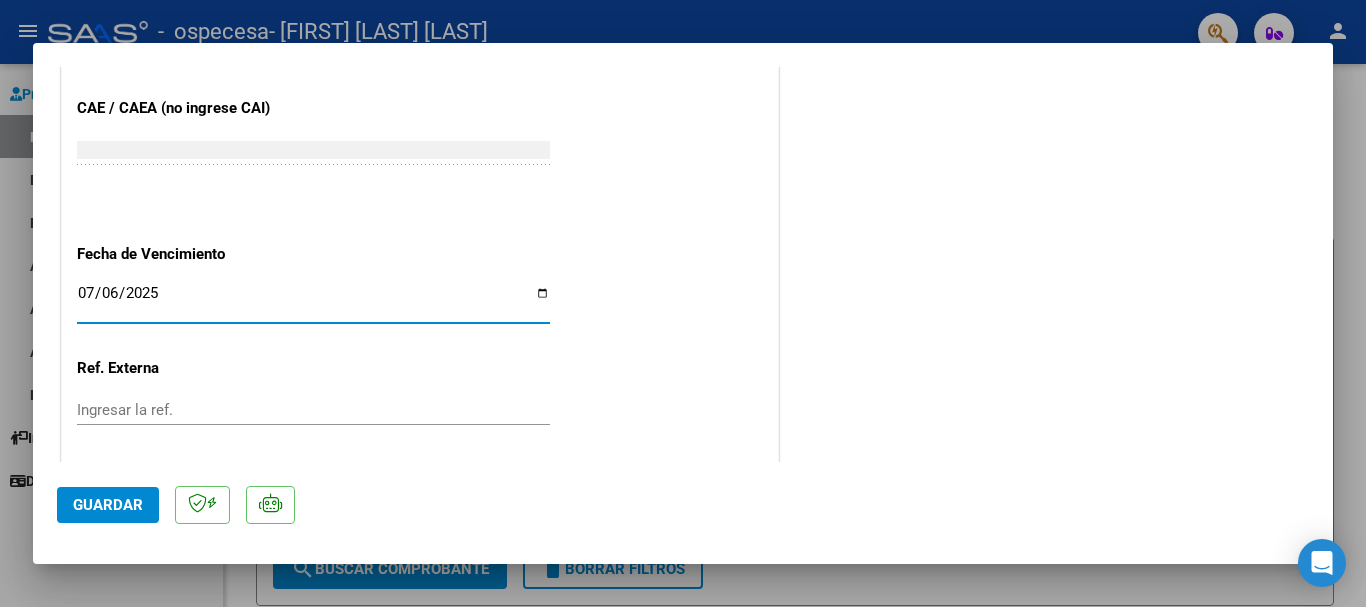 click on "CUIT * [CUIT] Ingresar CUIT ANALISIS PRESTADOR GUIMAREY MONICA LILIANA ARCA Padrón Area destinado * Prestaciones Propias Seleccionar Area Comprobante Tipo * Factura C Seleccionar Tipo Punto de Venta * 2 Ingresar el Nro. Número * 78 Ingresar el Nro. Monto * $ 1.295.510,00 Ingresar el monto Fecha del Cpbt. * 2025-08-04 Ingresar la fecha CAE / CAEA (no ingrese CAI) 75319975544692 Ingresar el CAE o CAEA (no ingrese CAI) Fecha de Vencimiento 2025-07-06 Ingresar la fecha Ref. Externa Ingresar la ref. N° Liquidación Ingresar el N° Liquidación" at bounding box center (420, -92) 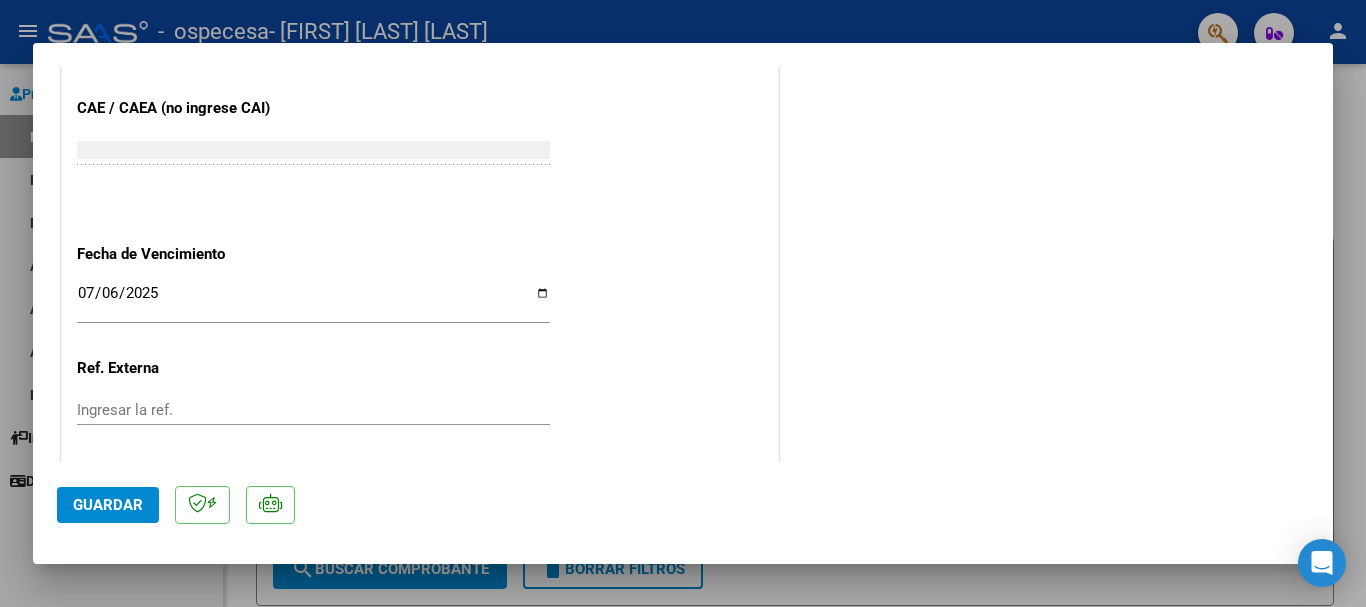 click on "2025-07-06" at bounding box center [313, 301] 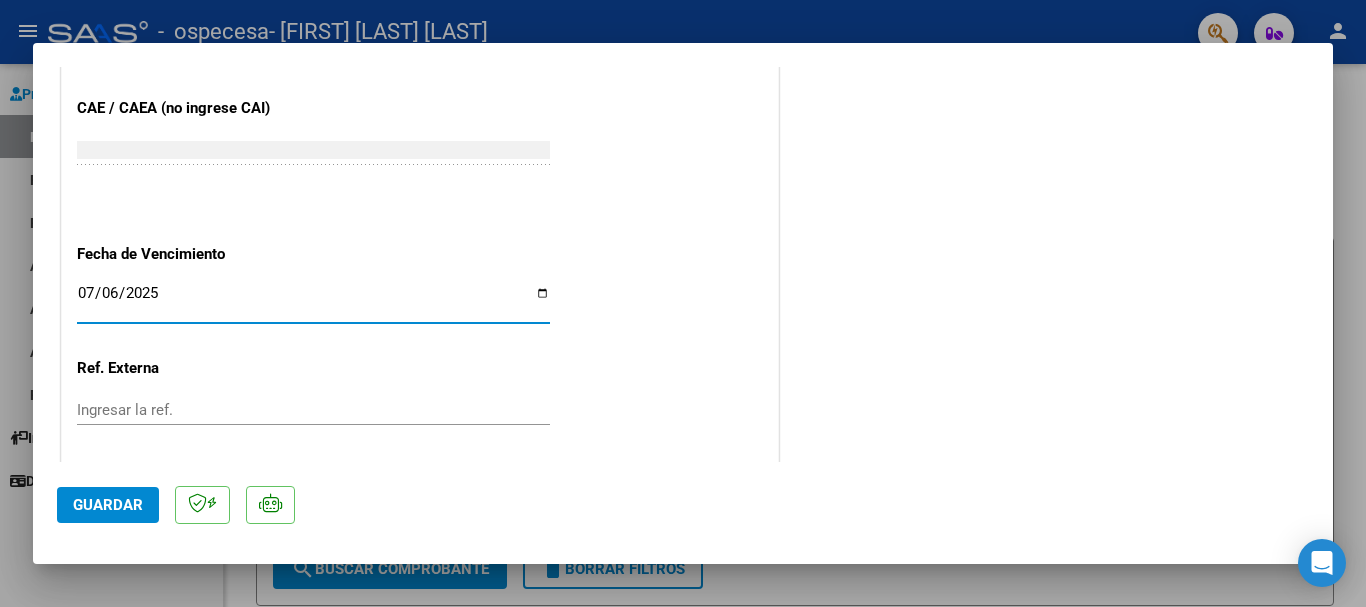 click on "2025-07-06" at bounding box center [313, 301] 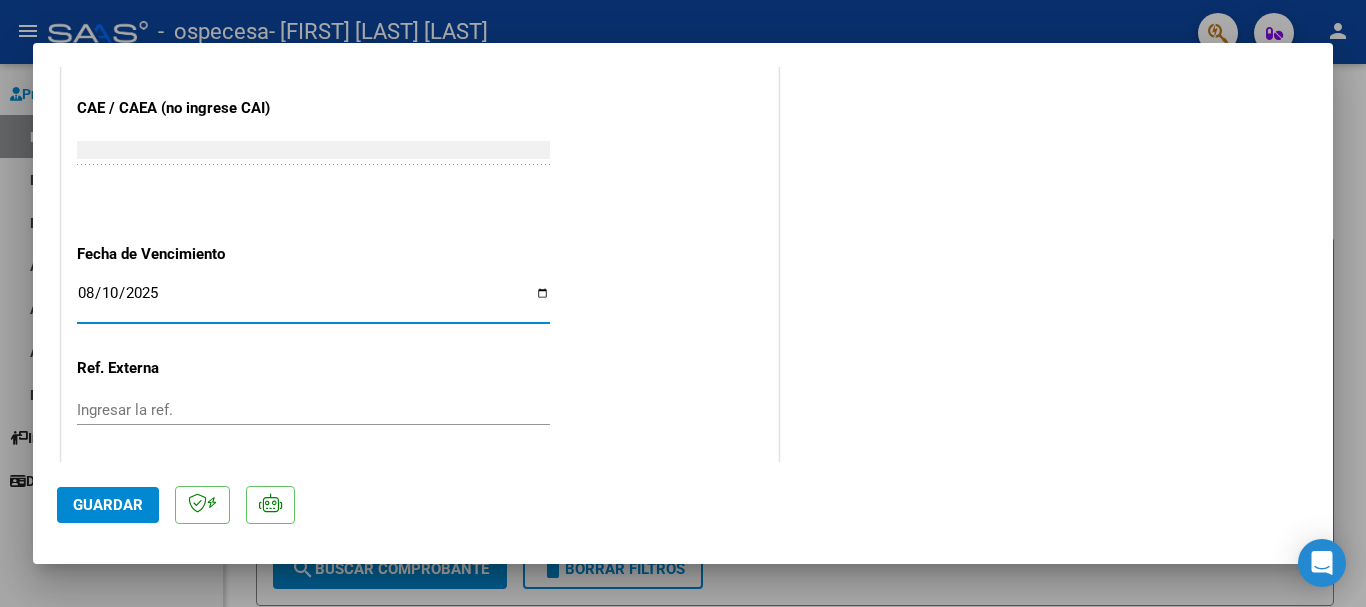 type on "2025-08-10" 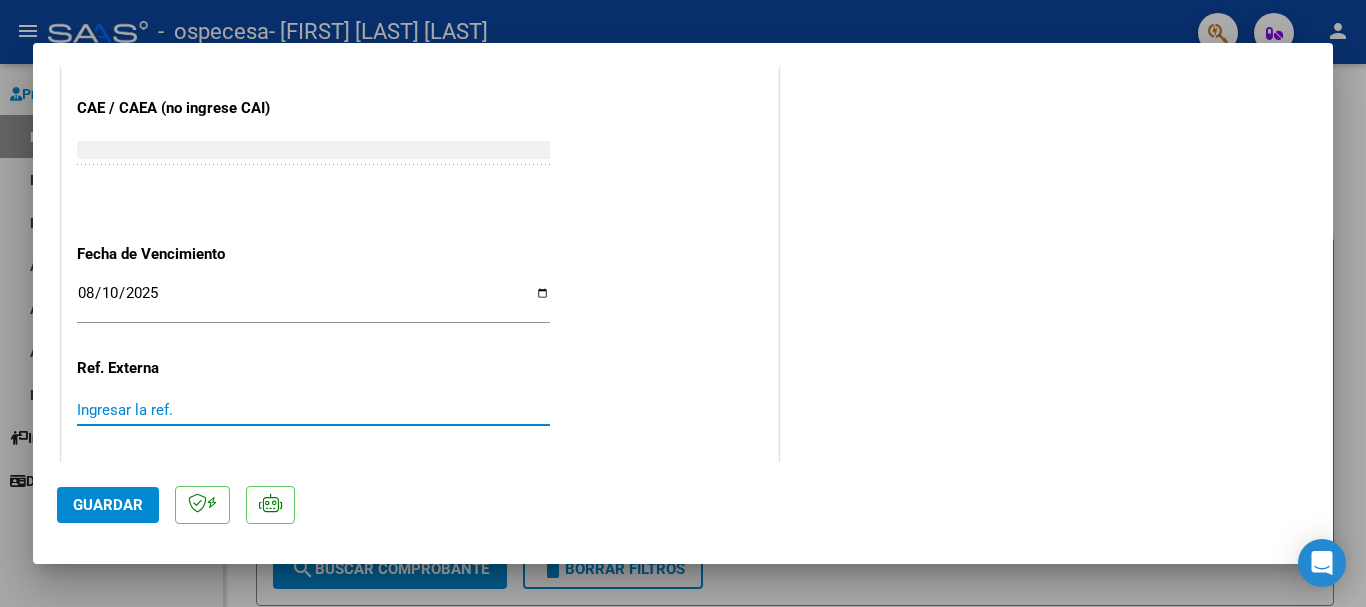 click on "Ingresar la ref." at bounding box center (313, 410) 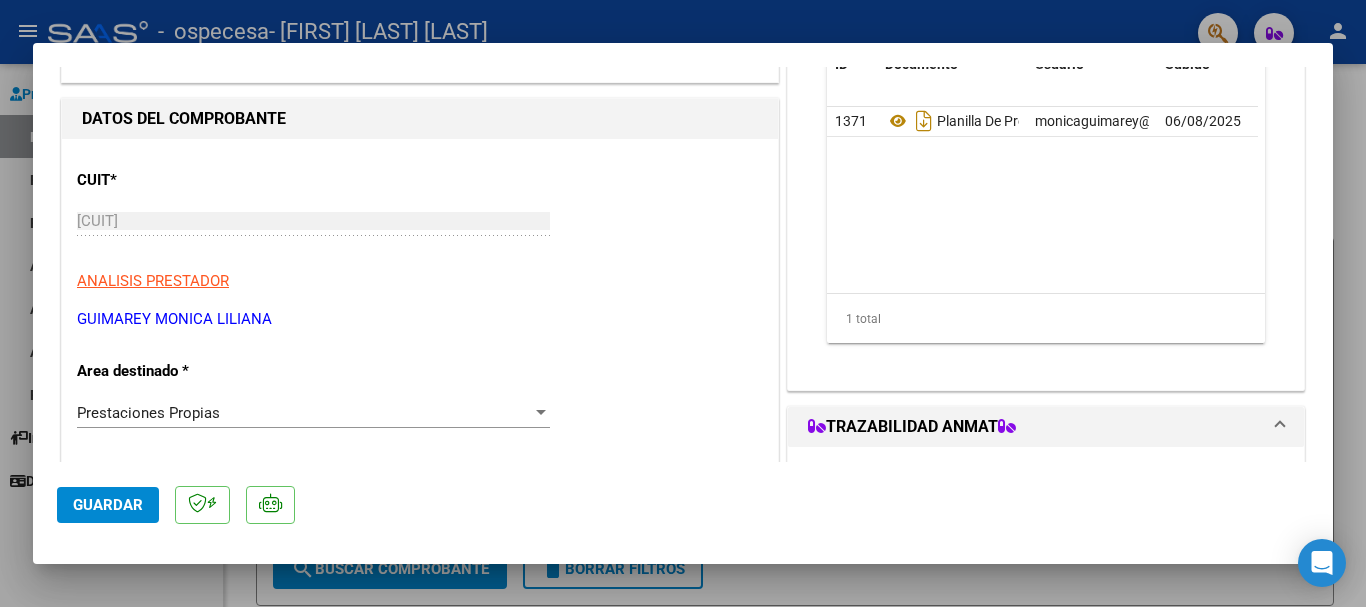 scroll, scrollTop: 300, scrollLeft: 0, axis: vertical 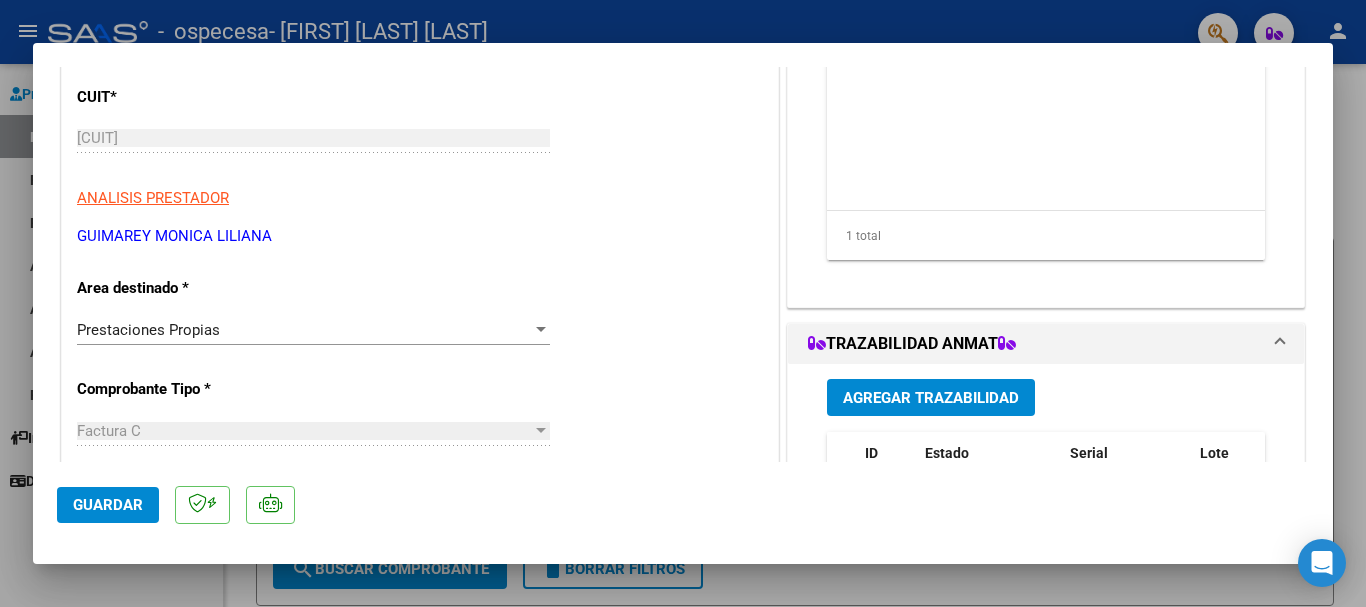 click on "Guardar" 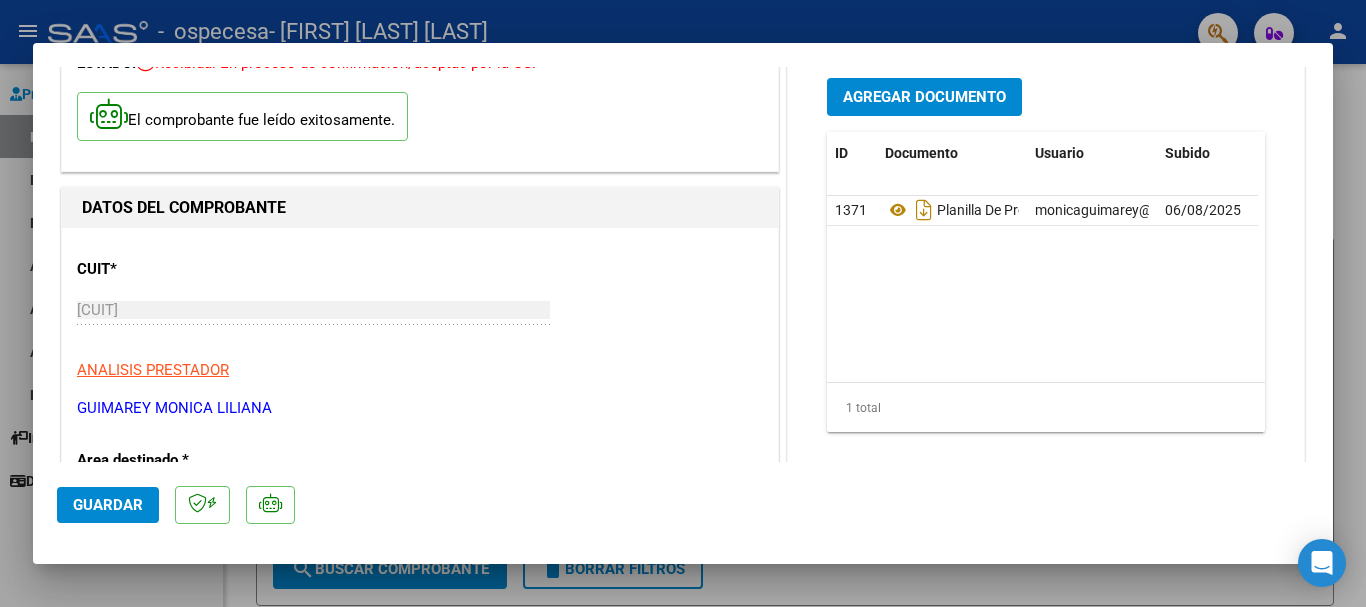 scroll, scrollTop: 0, scrollLeft: 0, axis: both 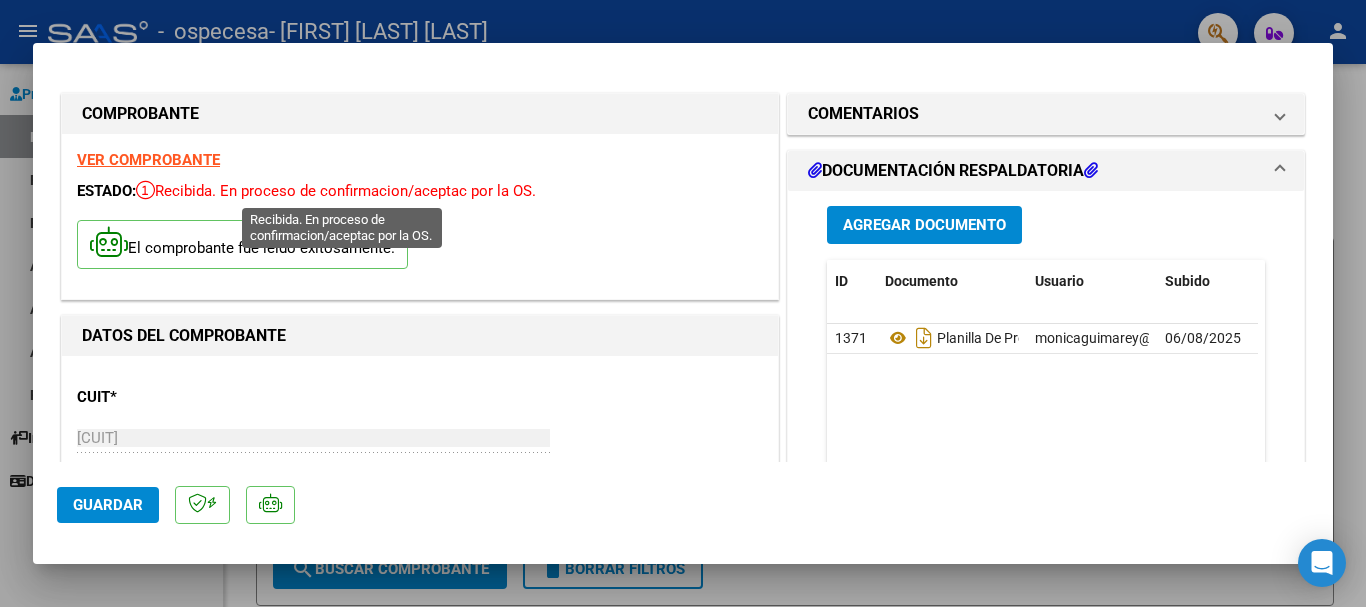 drag, startPoint x: 424, startPoint y: 190, endPoint x: 471, endPoint y: 188, distance: 47.042534 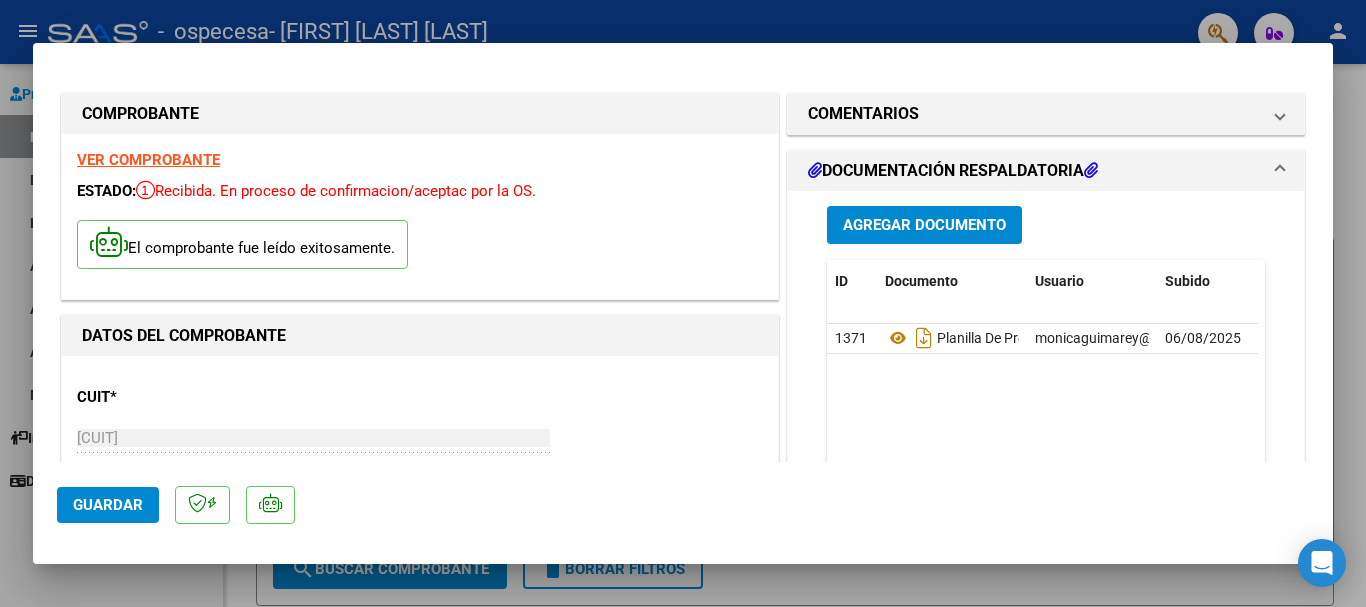 drag, startPoint x: 486, startPoint y: 189, endPoint x: 526, endPoint y: 194, distance: 40.311287 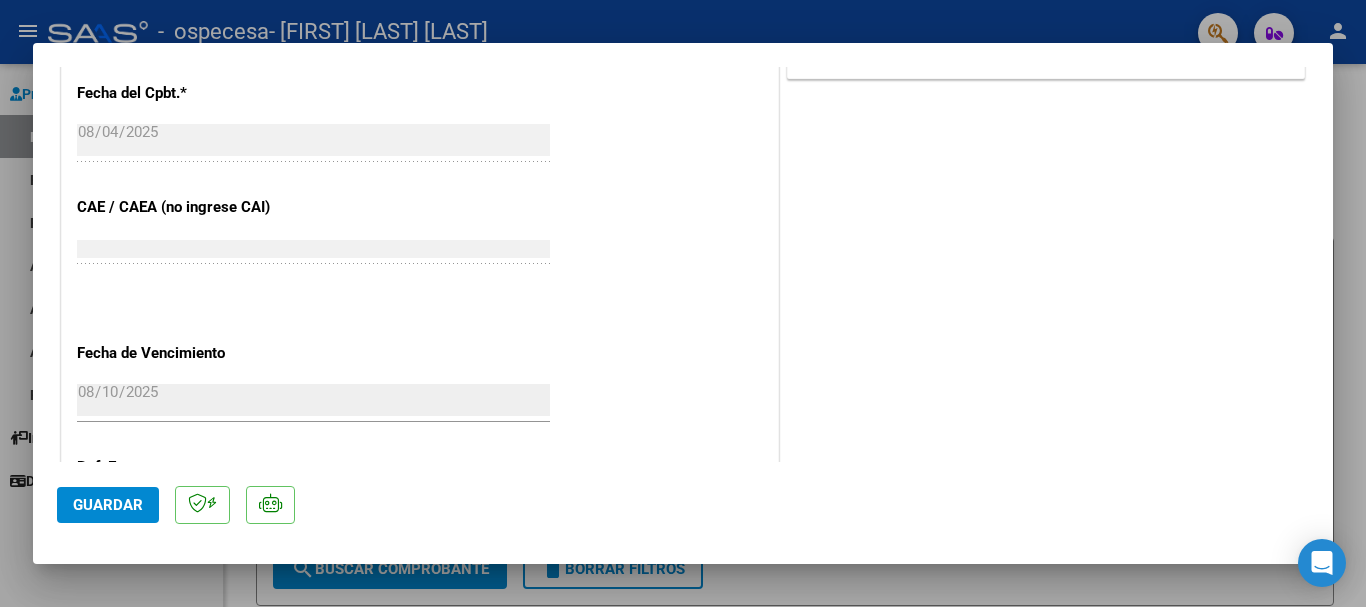 scroll, scrollTop: 1203, scrollLeft: 0, axis: vertical 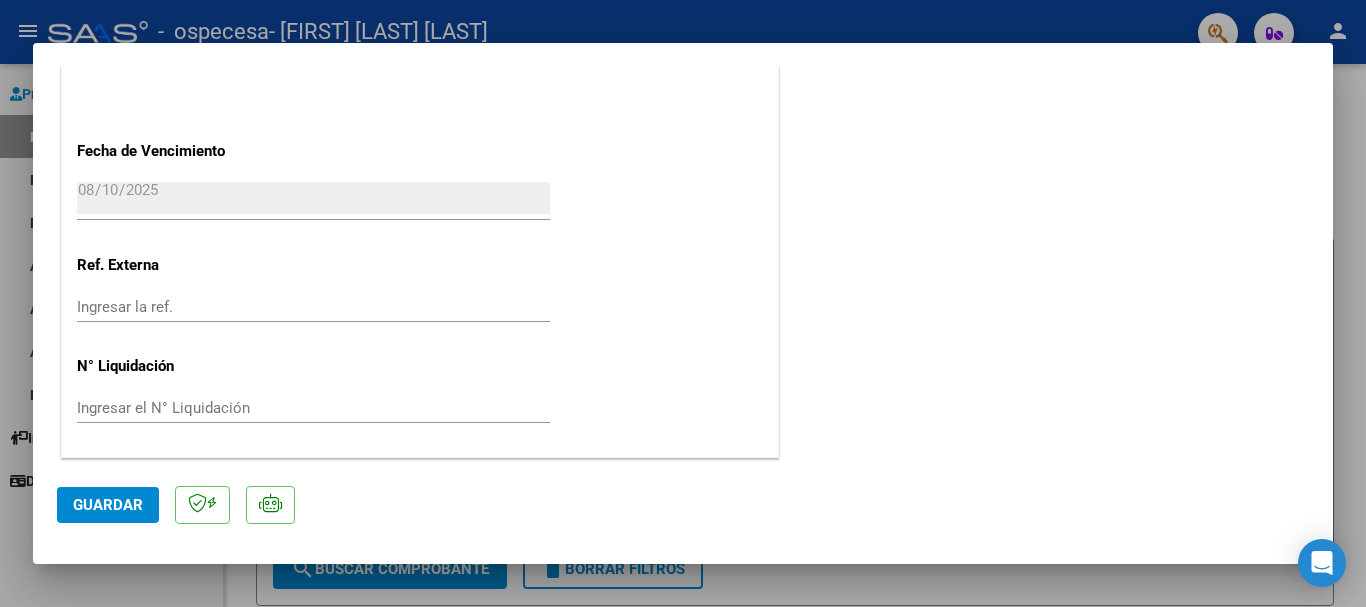 click at bounding box center (683, 303) 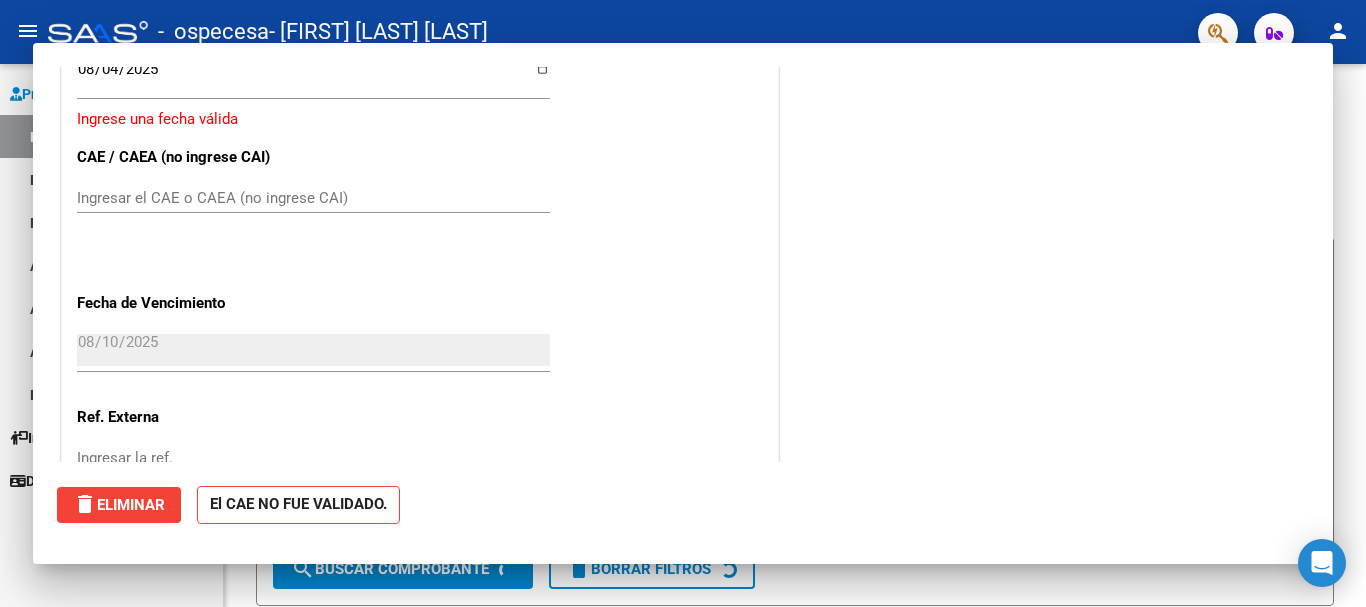 type 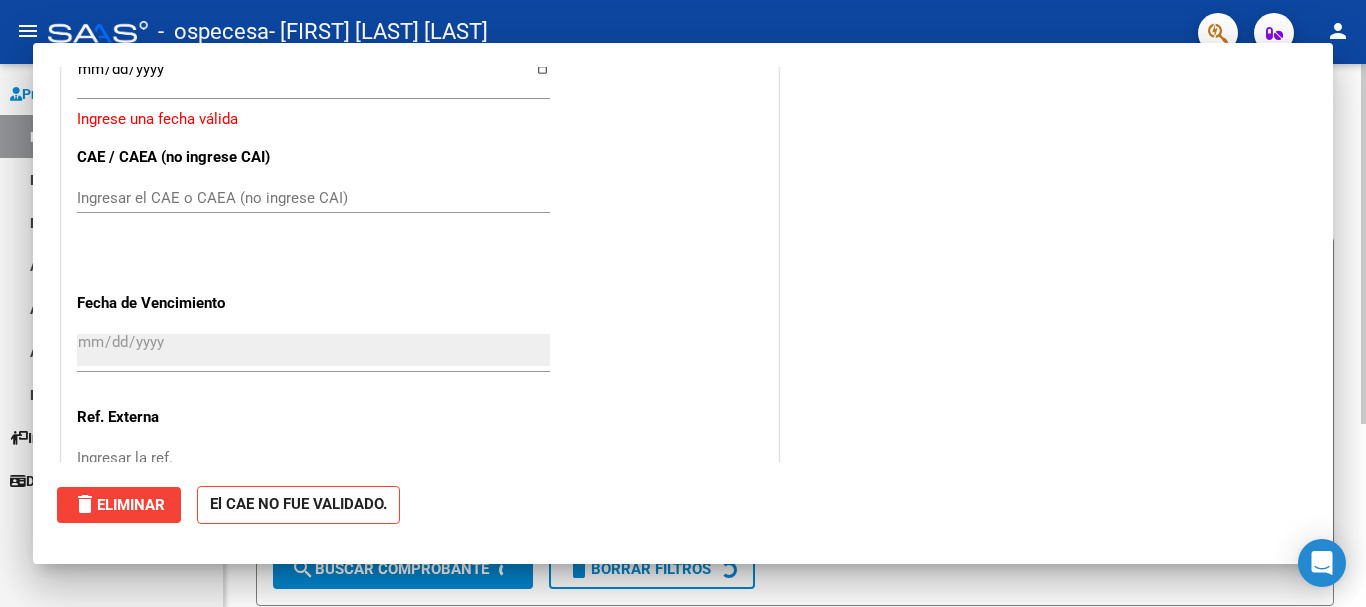 scroll, scrollTop: 1142, scrollLeft: 0, axis: vertical 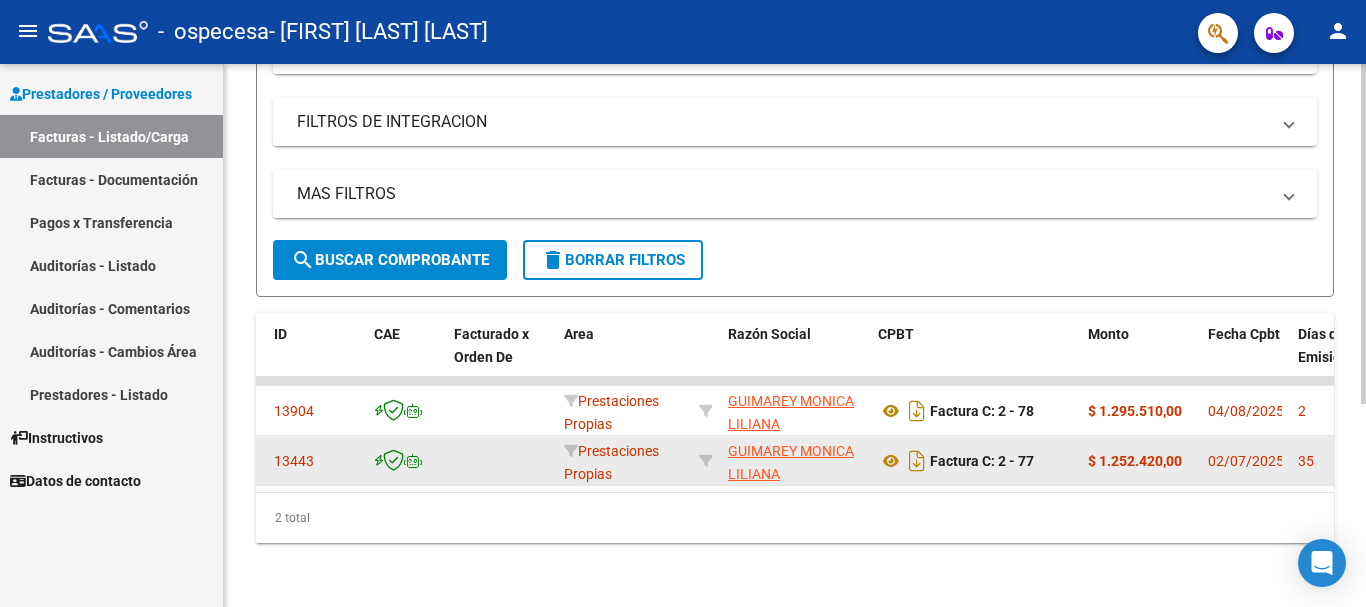 click 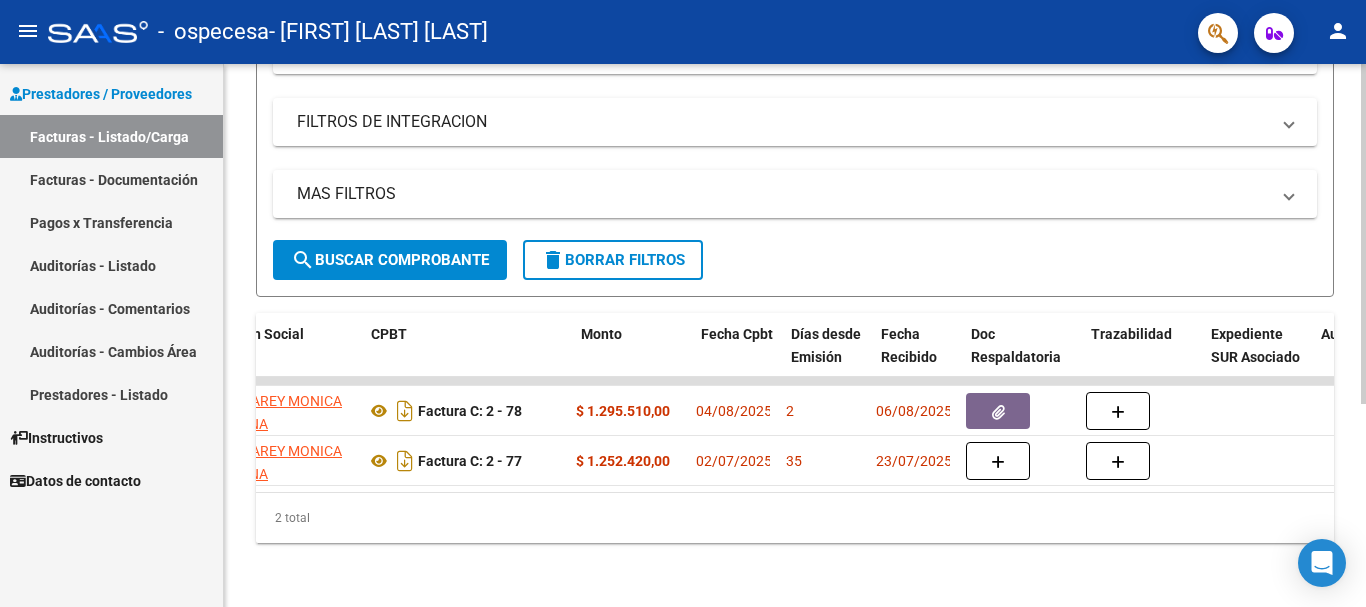 scroll, scrollTop: 0, scrollLeft: 606, axis: horizontal 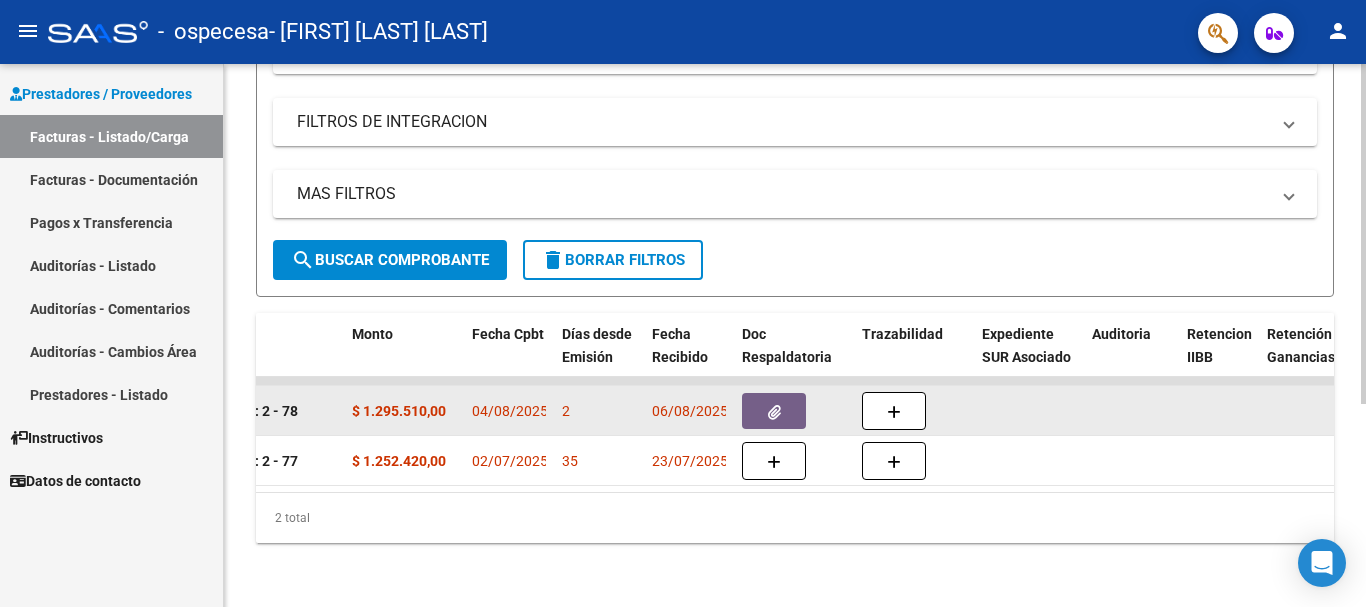drag, startPoint x: 475, startPoint y: 390, endPoint x: 490, endPoint y: 391, distance: 15.033297 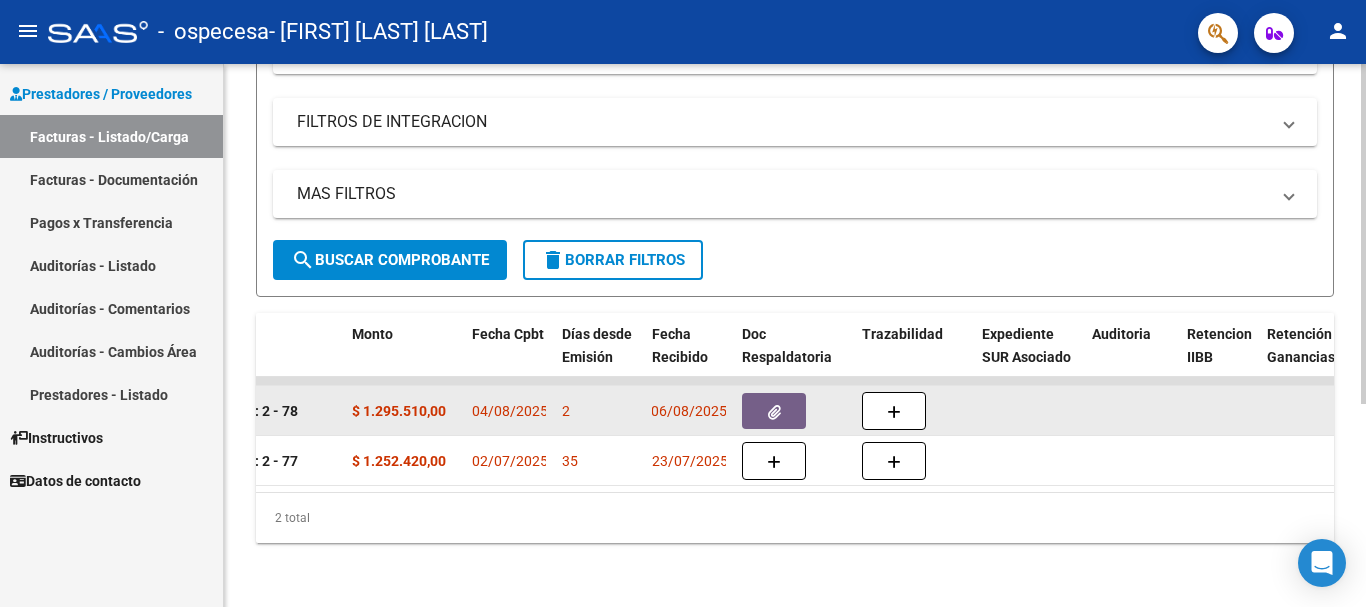 drag, startPoint x: 651, startPoint y: 397, endPoint x: 718, endPoint y: 401, distance: 67.11929 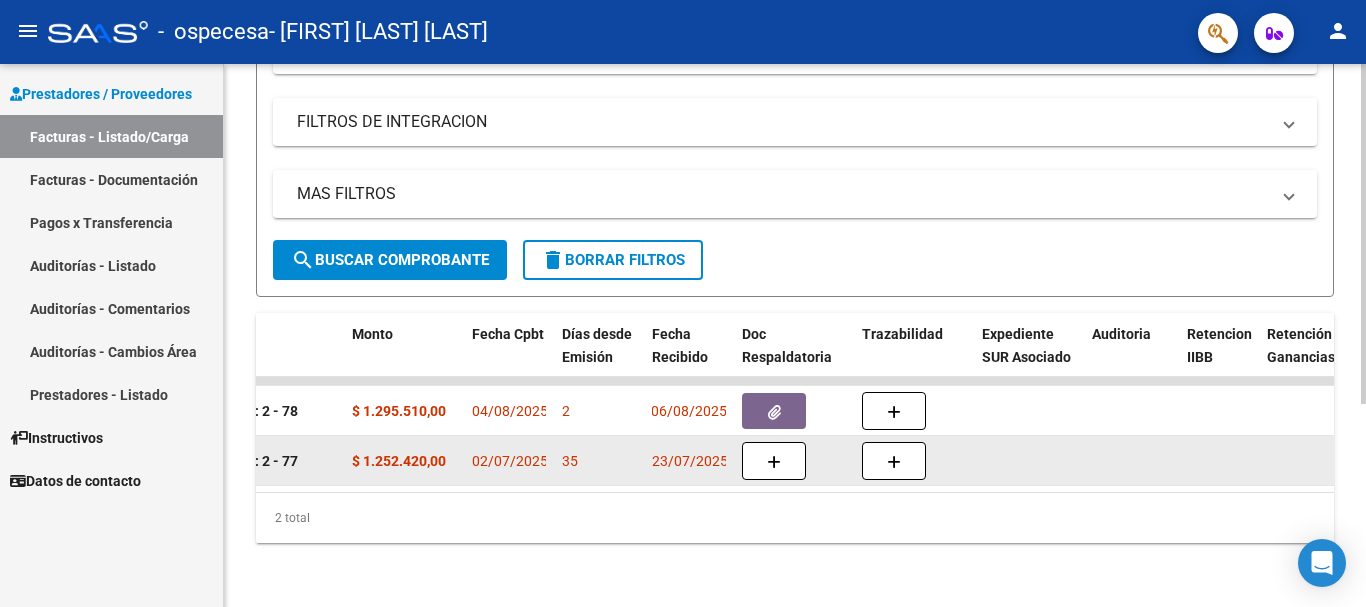 drag, startPoint x: 476, startPoint y: 445, endPoint x: 517, endPoint y: 445, distance: 41 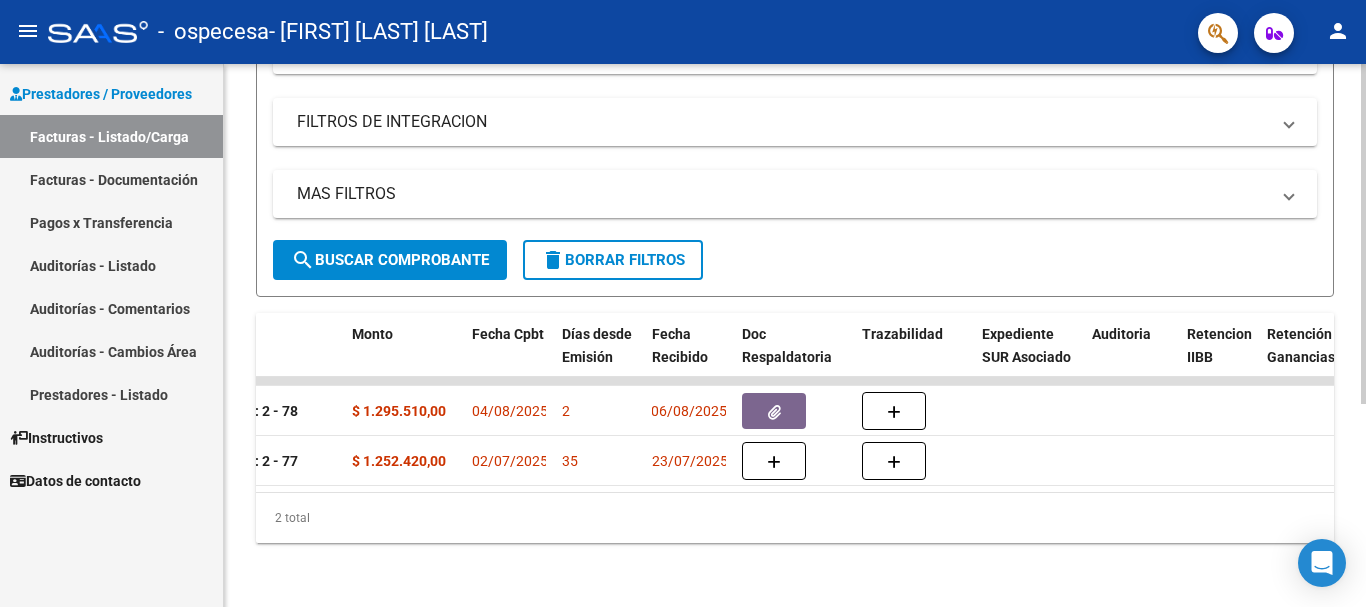 click on "2 total" 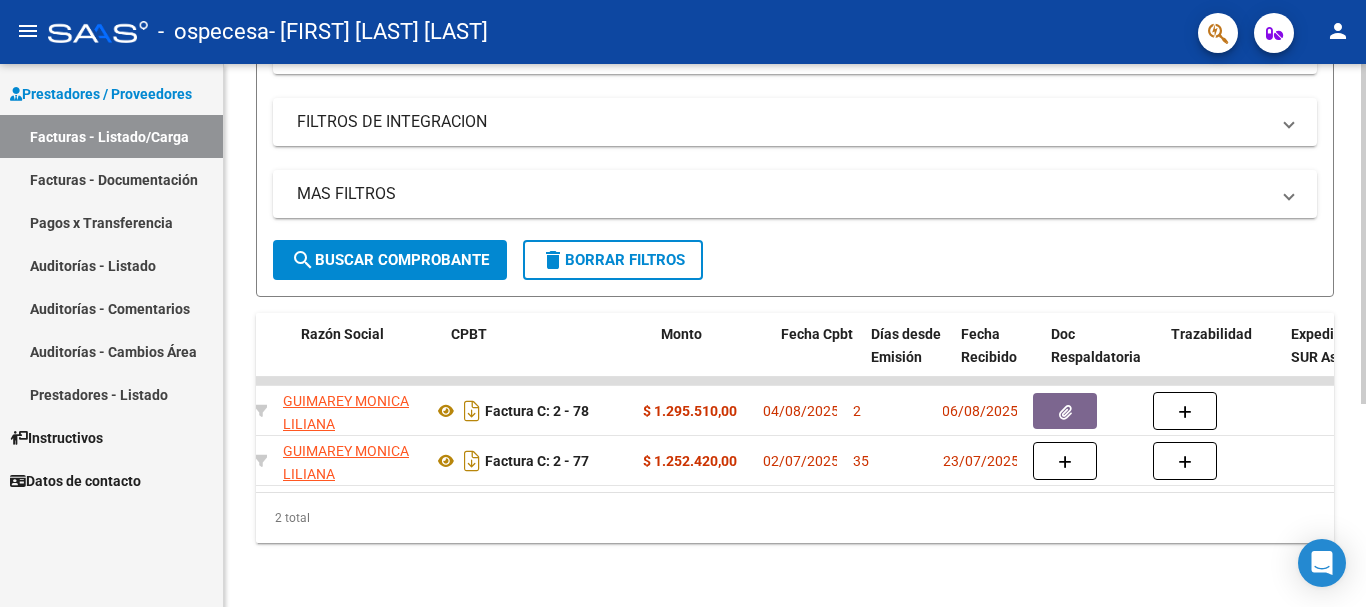 scroll, scrollTop: 0, scrollLeft: 515, axis: horizontal 